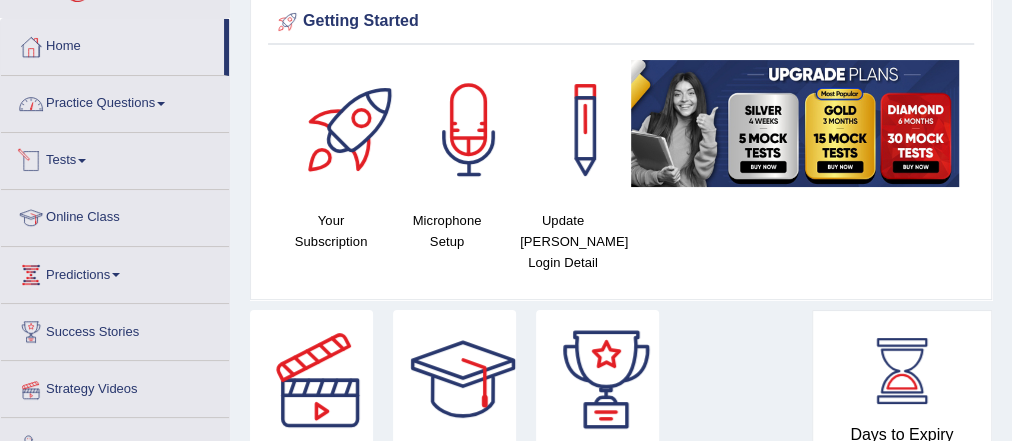 scroll, scrollTop: 0, scrollLeft: 0, axis: both 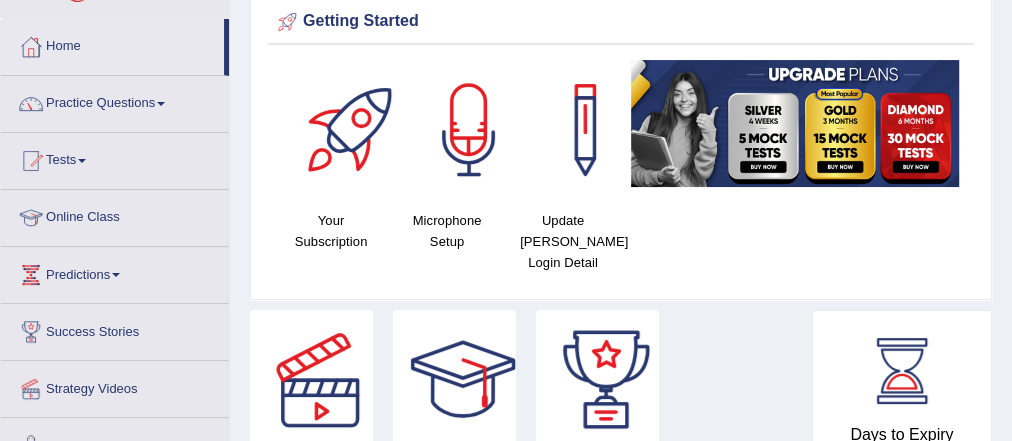 click on "Practice Questions" at bounding box center [115, 101] 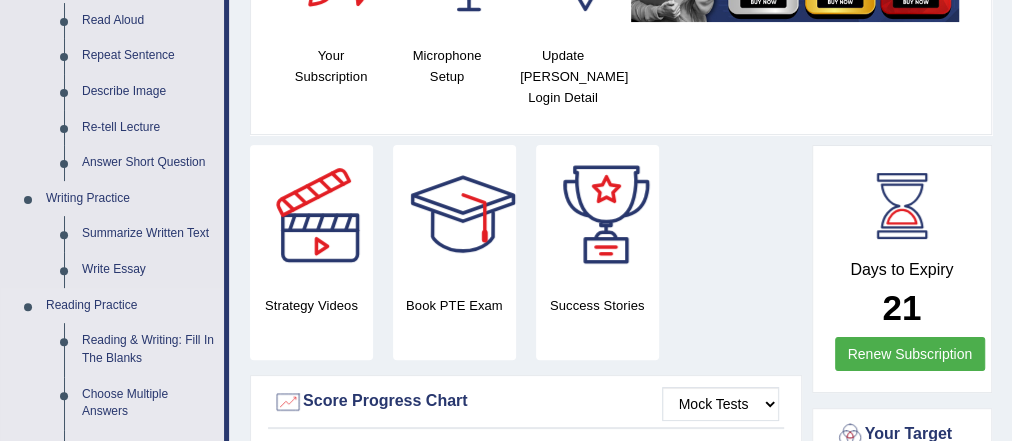 scroll, scrollTop: 480, scrollLeft: 0, axis: vertical 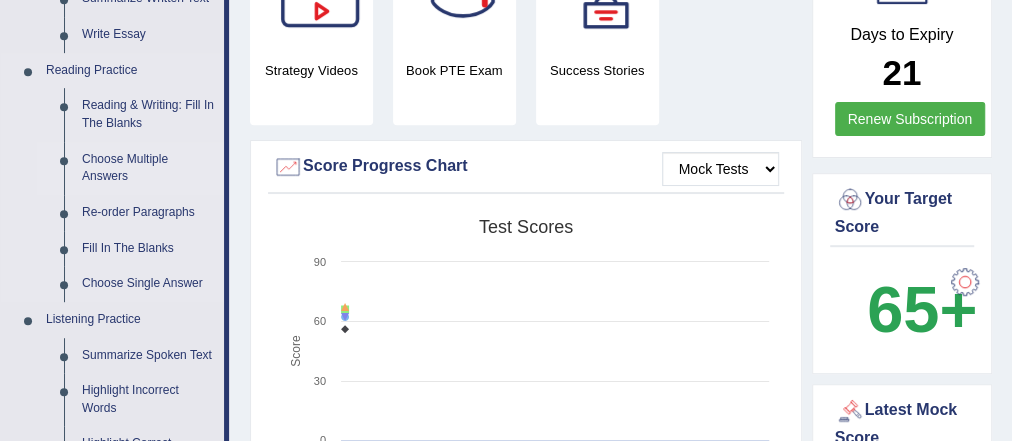 click on "Choose Multiple Answers" at bounding box center [148, 168] 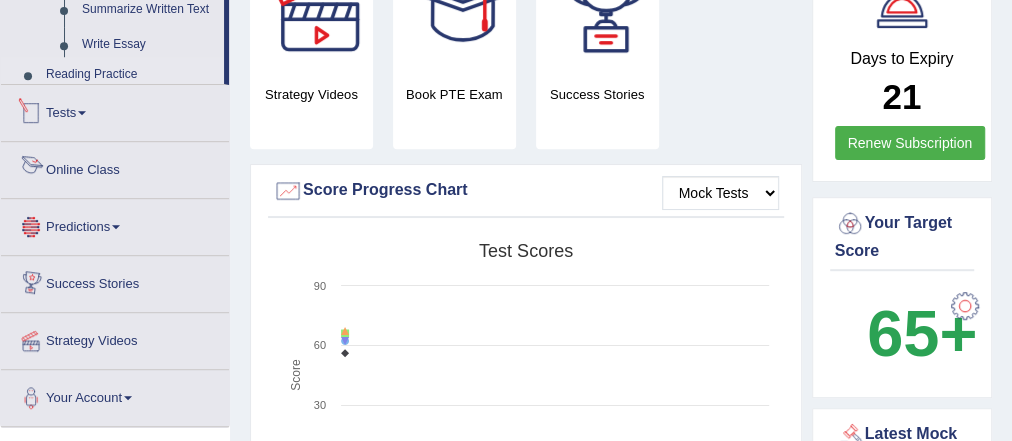 scroll, scrollTop: 588, scrollLeft: 0, axis: vertical 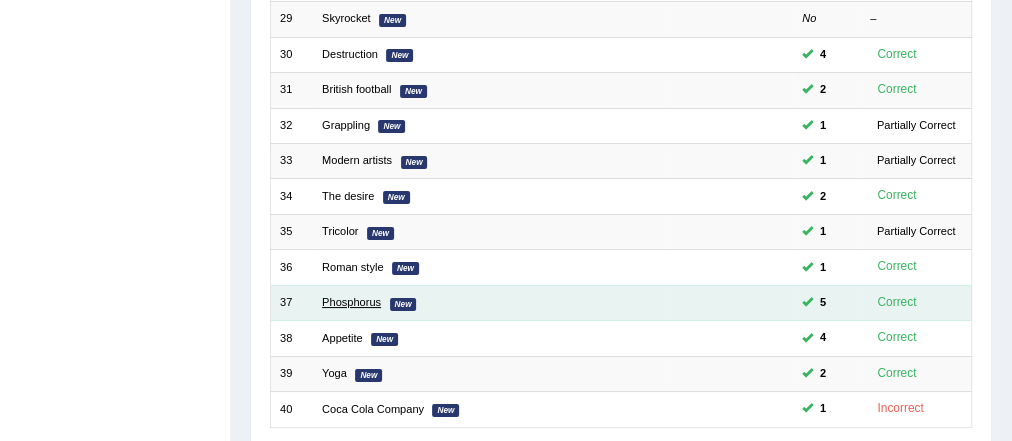 click on "Phosphorus" at bounding box center [351, 302] 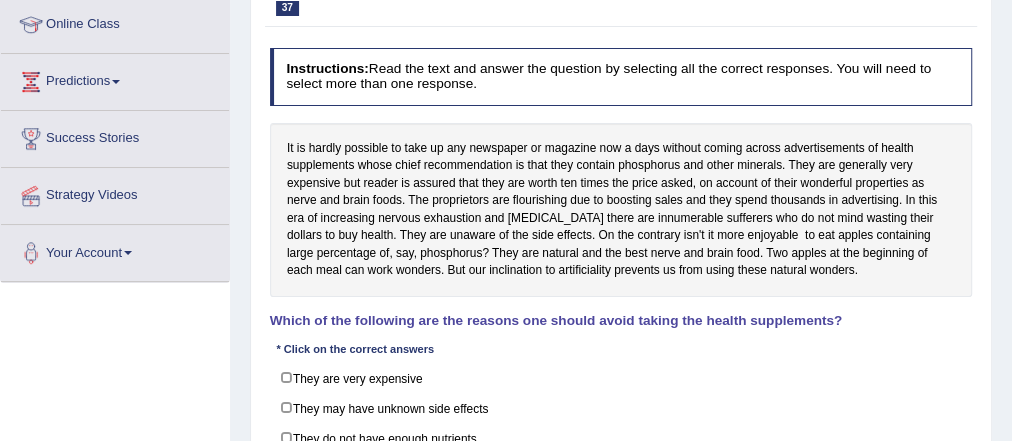 scroll, scrollTop: 0, scrollLeft: 0, axis: both 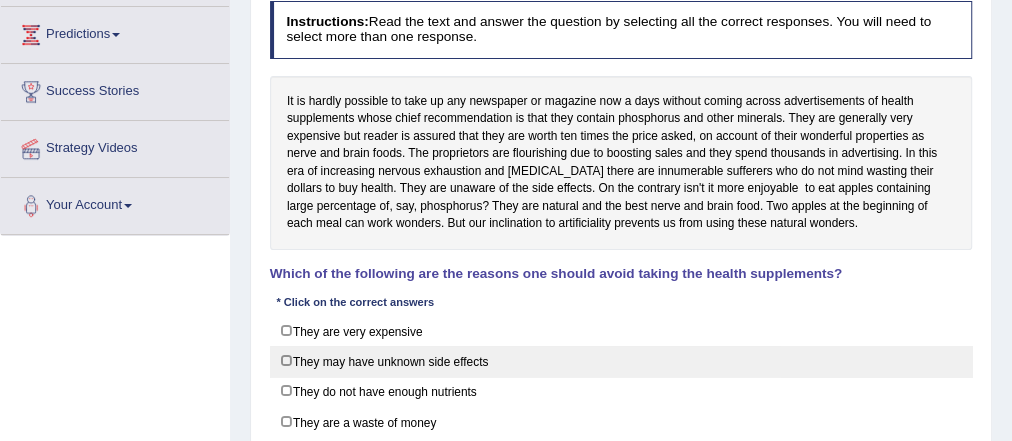 click on "They may have unknown side effects" at bounding box center [621, 361] 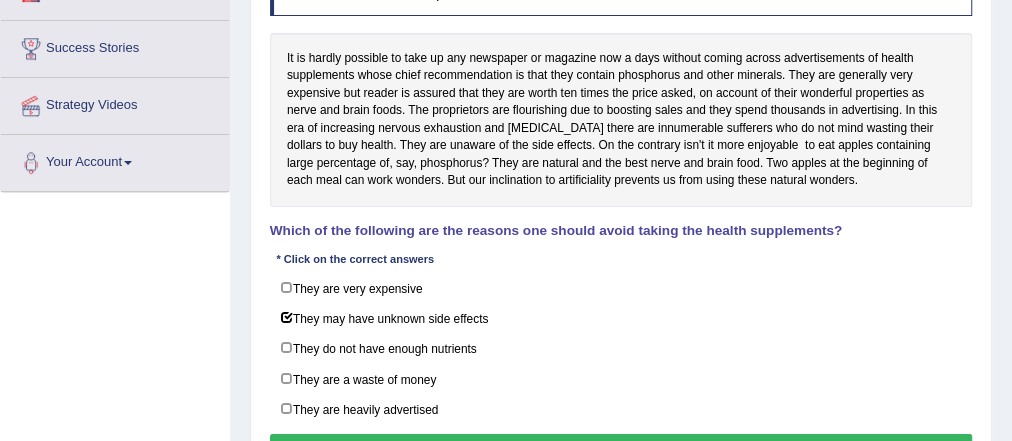 scroll, scrollTop: 400, scrollLeft: 0, axis: vertical 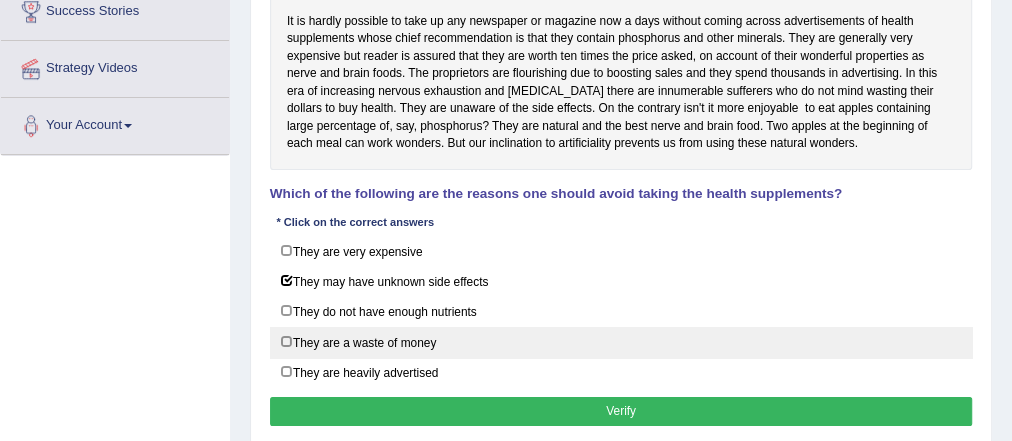 click on "They are a waste of money" at bounding box center (621, 342) 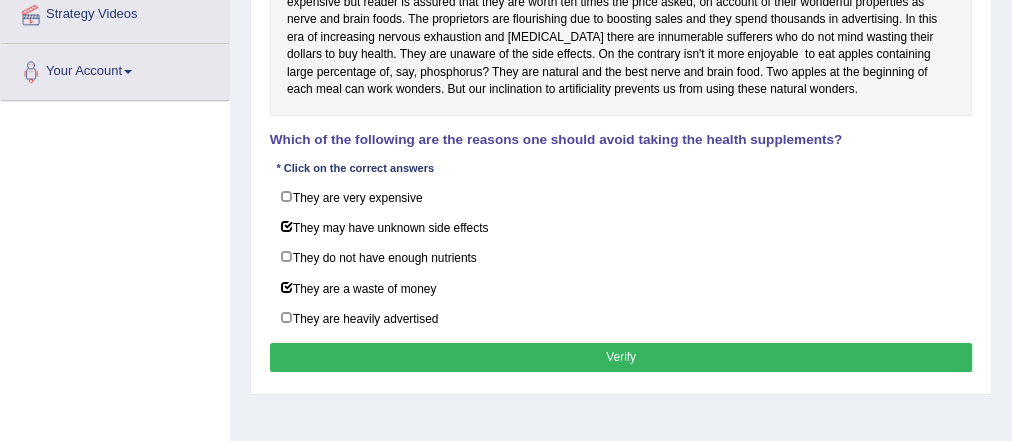 scroll, scrollTop: 480, scrollLeft: 0, axis: vertical 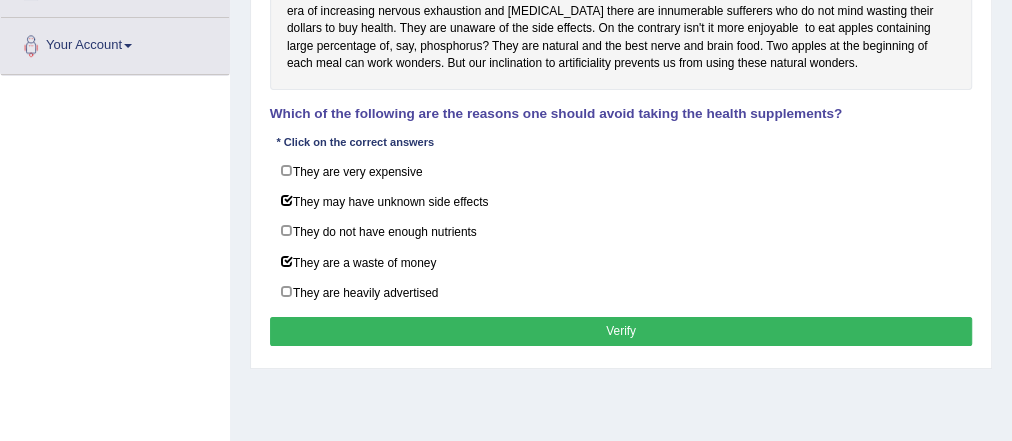 click on "Verify" at bounding box center [621, 331] 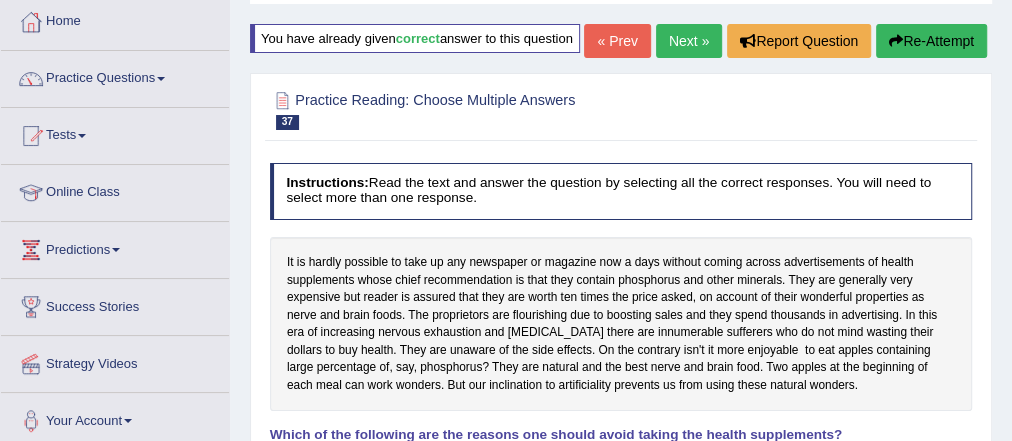 scroll, scrollTop: 80, scrollLeft: 0, axis: vertical 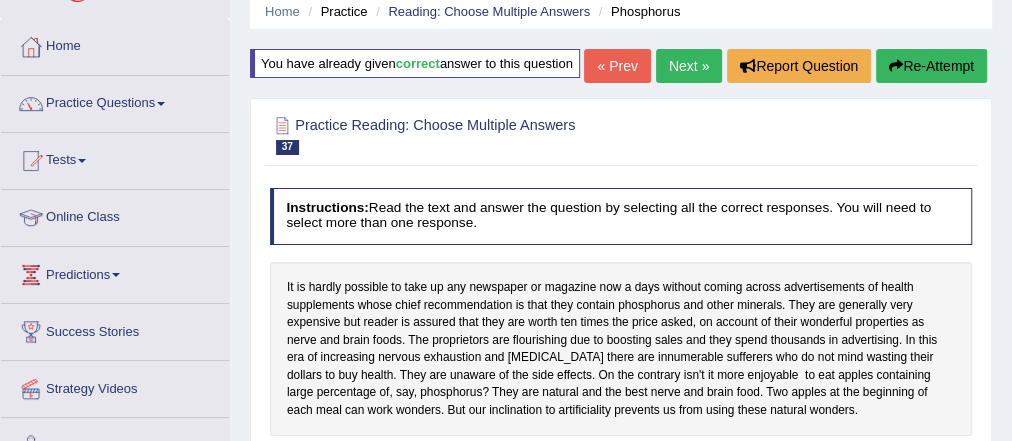 click on "Next »" at bounding box center (689, 66) 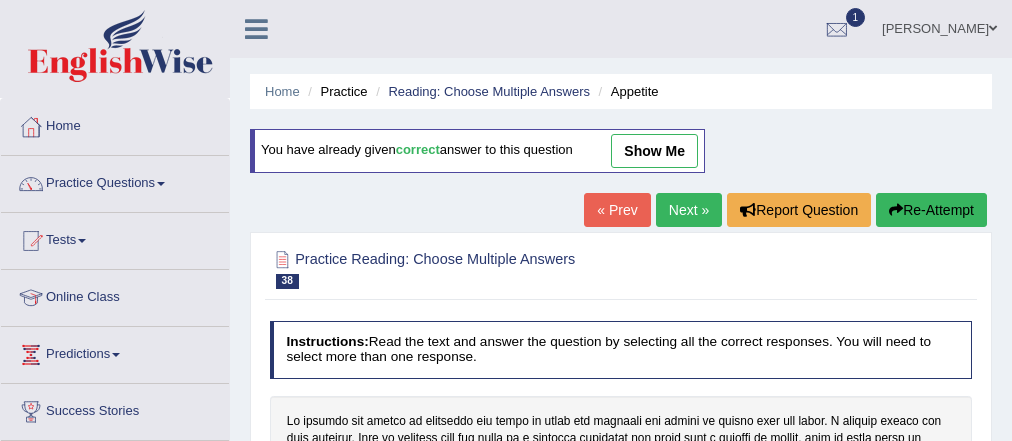 scroll, scrollTop: 399, scrollLeft: 0, axis: vertical 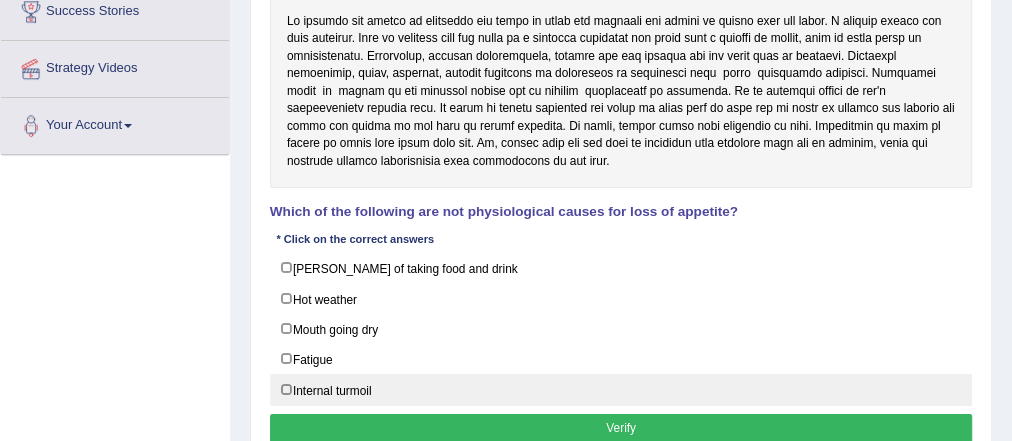 click on "Internal turmoil" at bounding box center [621, 389] 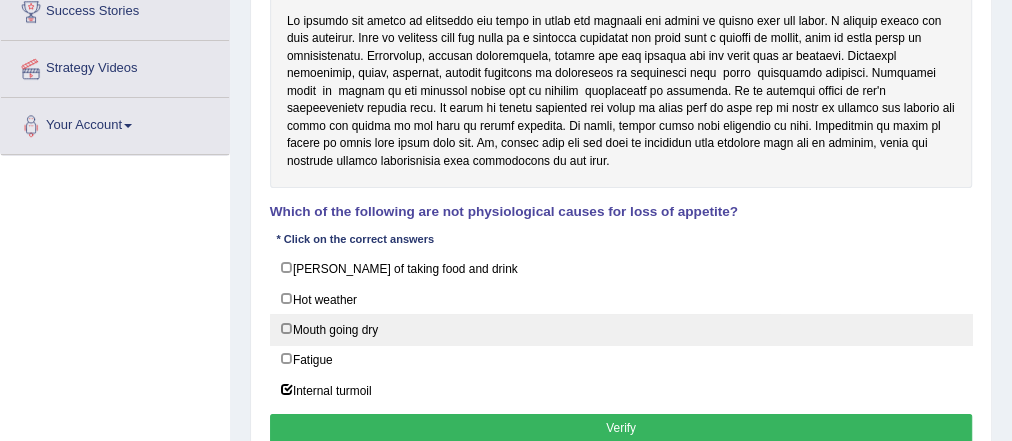 click on "Mouth going dry" at bounding box center (621, 329) 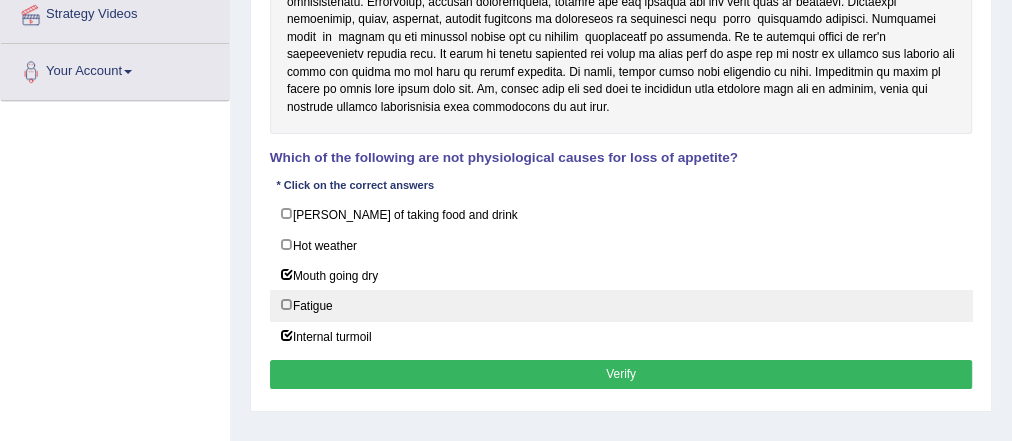 scroll, scrollTop: 480, scrollLeft: 0, axis: vertical 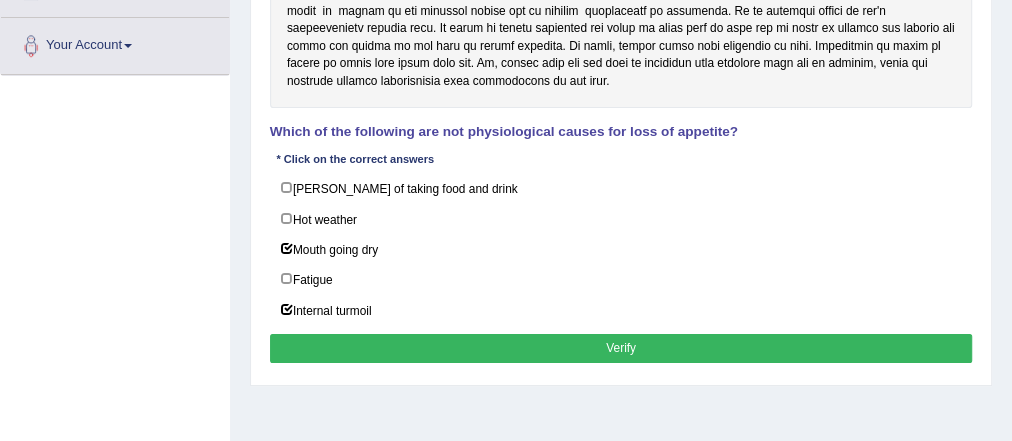 click on "Verify" at bounding box center (621, 348) 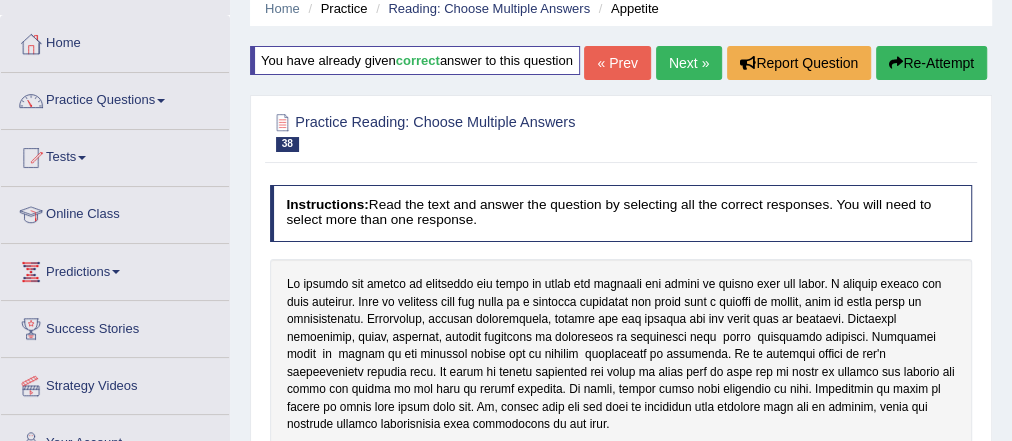 scroll, scrollTop: 80, scrollLeft: 0, axis: vertical 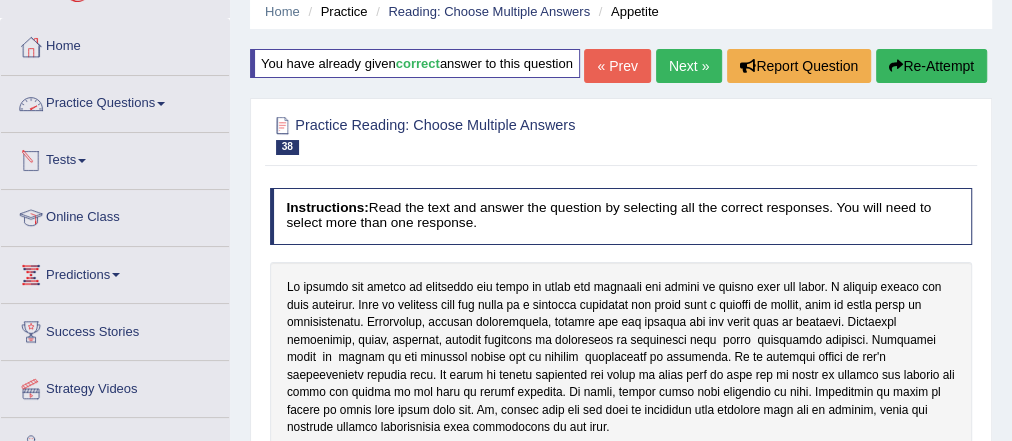 click on "Practice Questions" at bounding box center [115, 101] 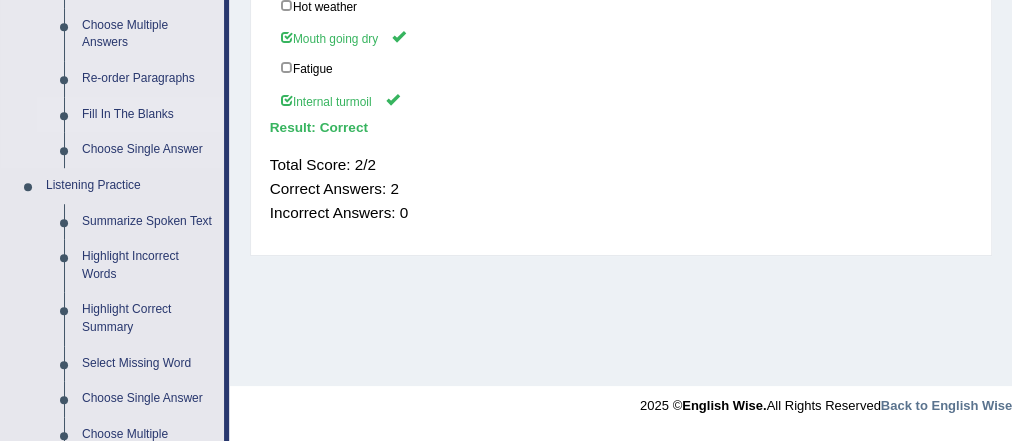 scroll, scrollTop: 640, scrollLeft: 0, axis: vertical 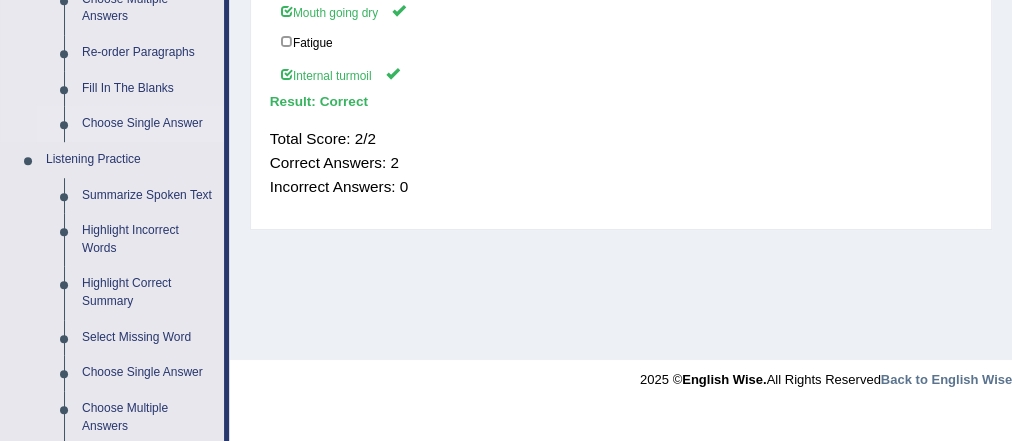 click on "Choose Single Answer" at bounding box center (148, 124) 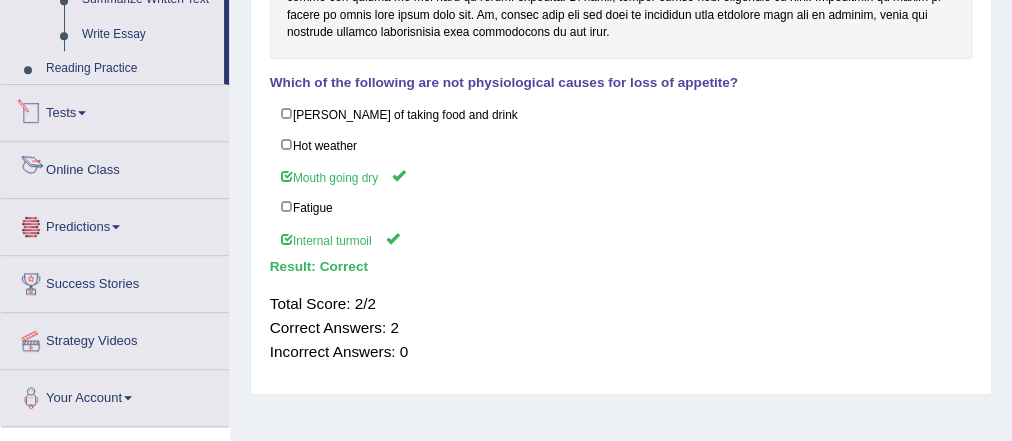 scroll, scrollTop: 571, scrollLeft: 0, axis: vertical 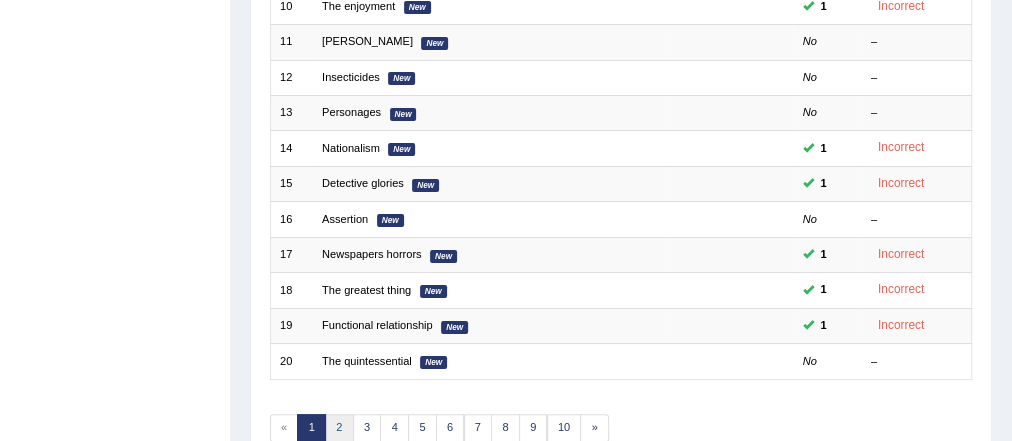 click on "2" at bounding box center (339, 428) 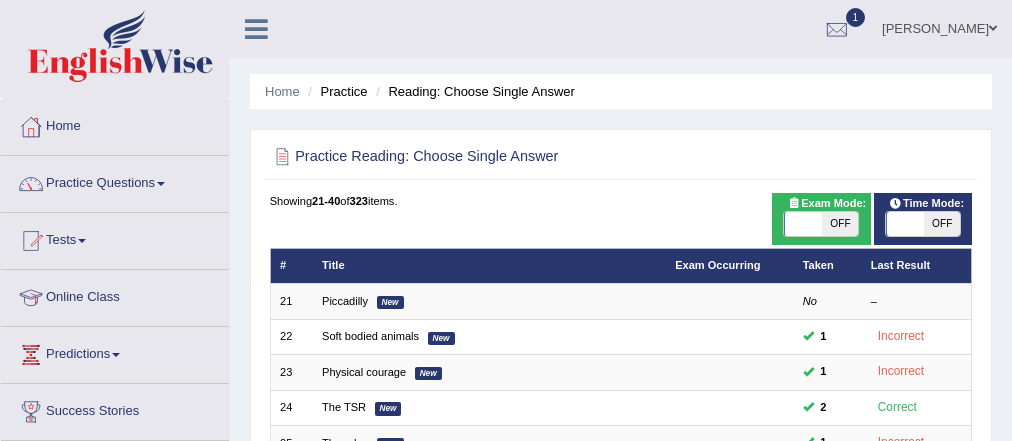 scroll, scrollTop: 320, scrollLeft: 0, axis: vertical 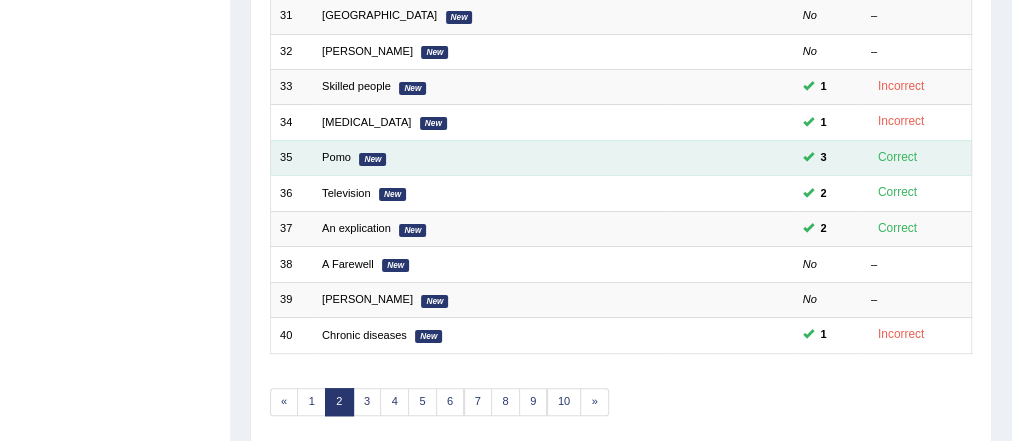 click on "Pomo New" at bounding box center [489, 157] 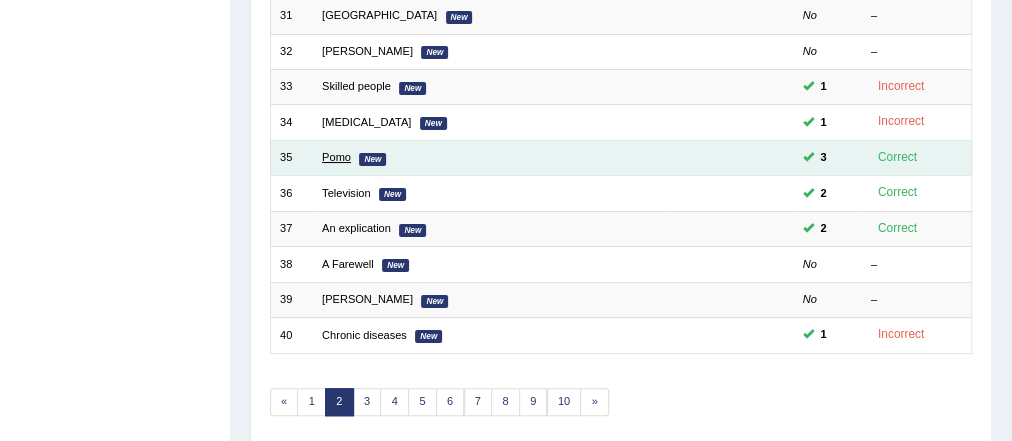 click on "Pomo" at bounding box center (336, 157) 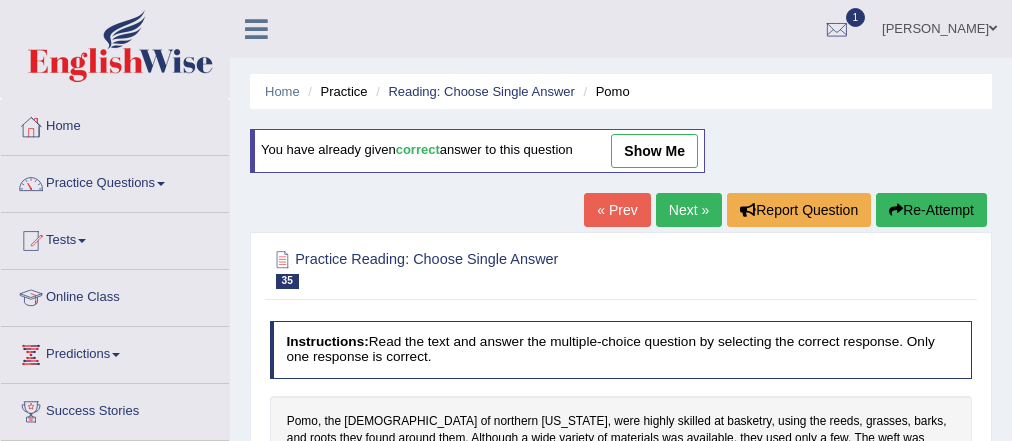 scroll, scrollTop: 503, scrollLeft: 0, axis: vertical 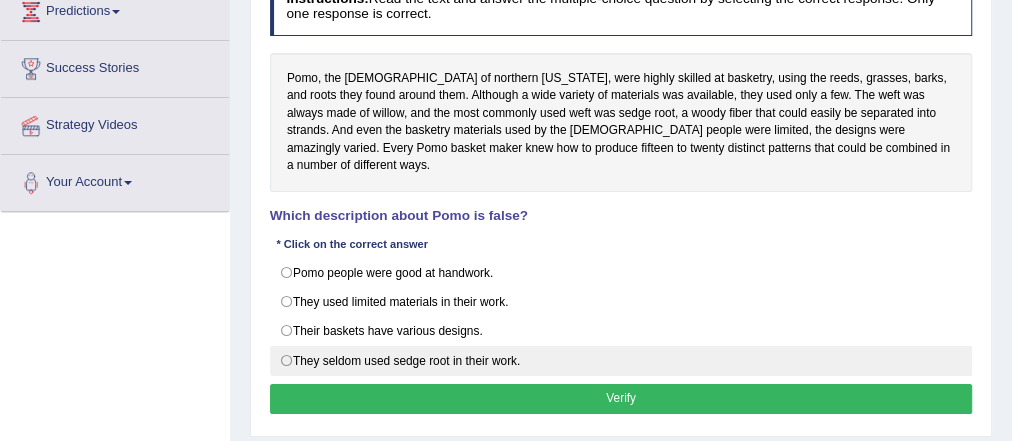 click on "They seldom used sedge root in their work." at bounding box center [621, 361] 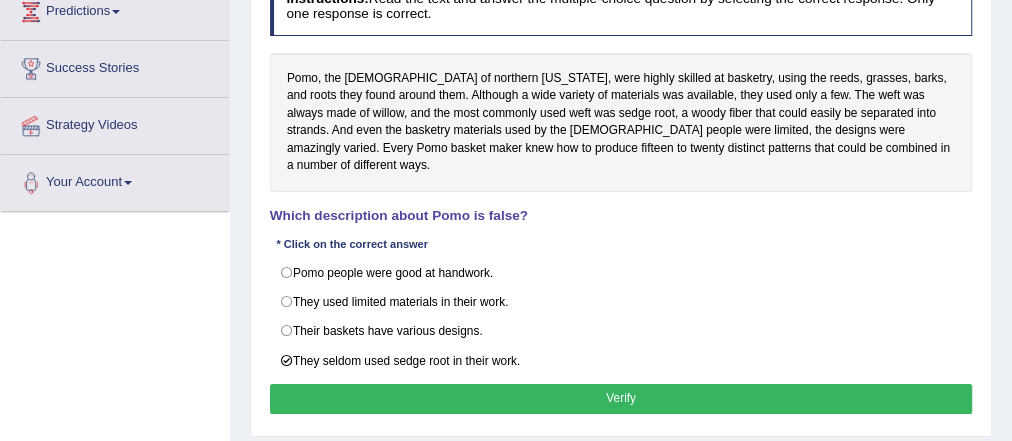 click on "Verify" at bounding box center [621, 398] 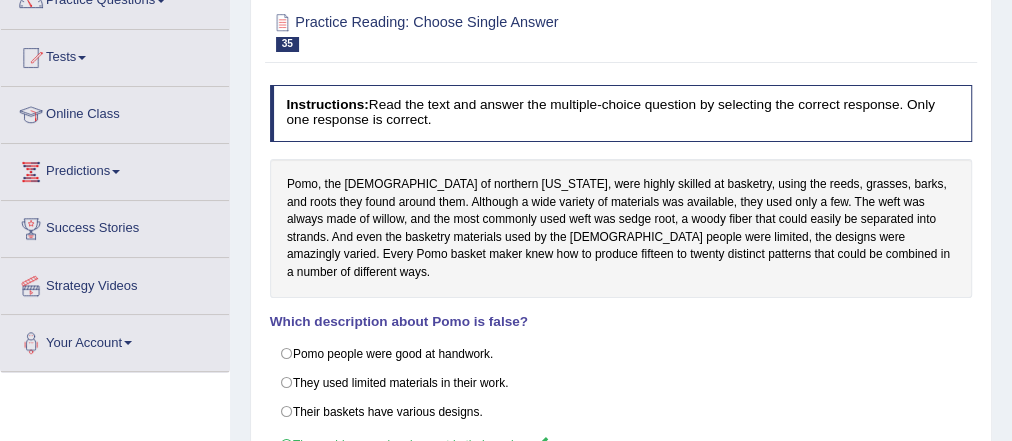scroll, scrollTop: 23, scrollLeft: 0, axis: vertical 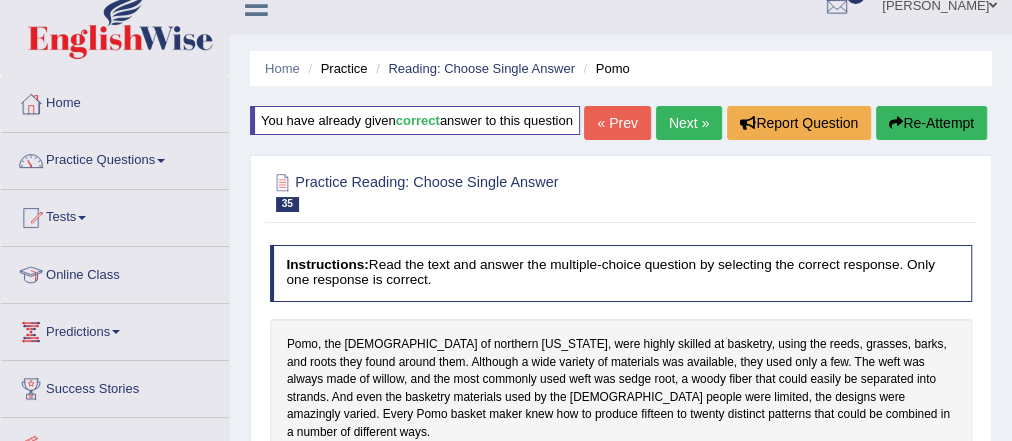 click on "Next »" at bounding box center [689, 123] 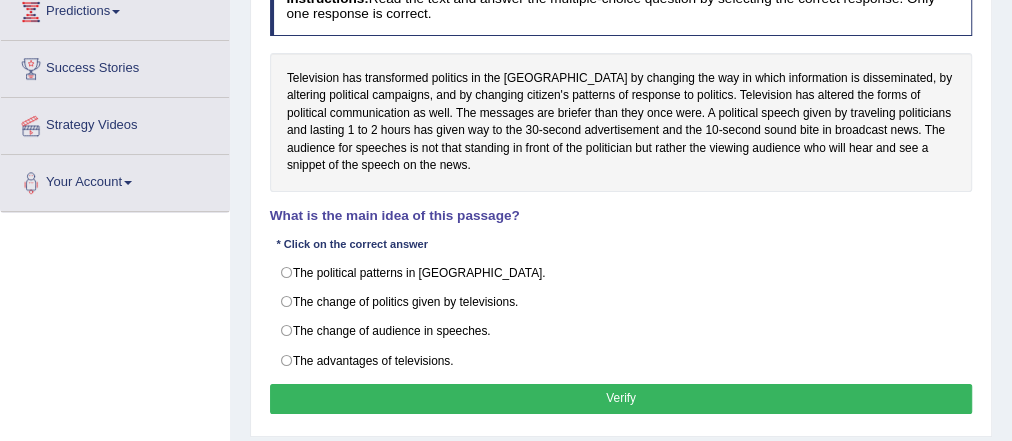 scroll, scrollTop: 343, scrollLeft: 0, axis: vertical 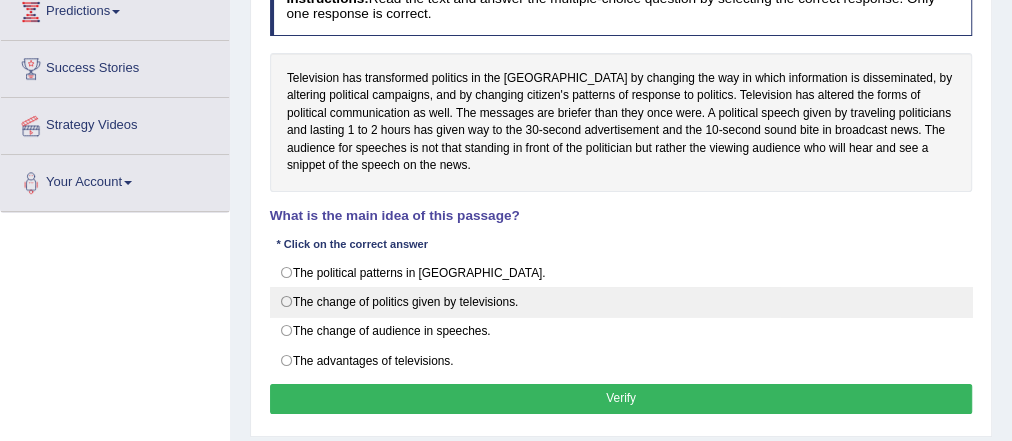 click on "The change of politics given by televisions." at bounding box center [621, 302] 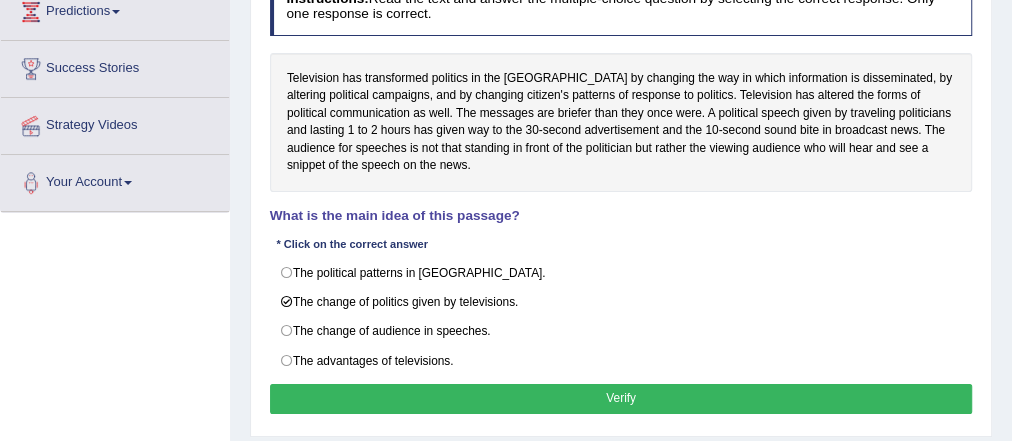 click on "Verify" at bounding box center [621, 398] 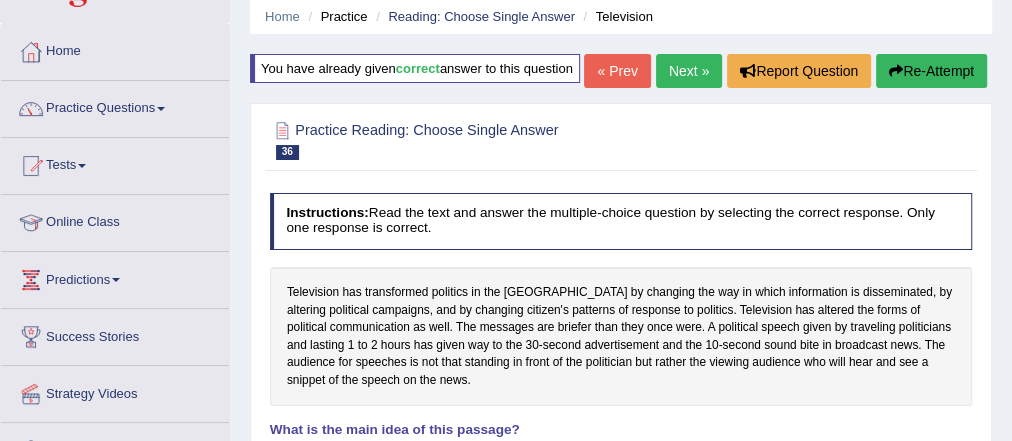 scroll, scrollTop: 0, scrollLeft: 0, axis: both 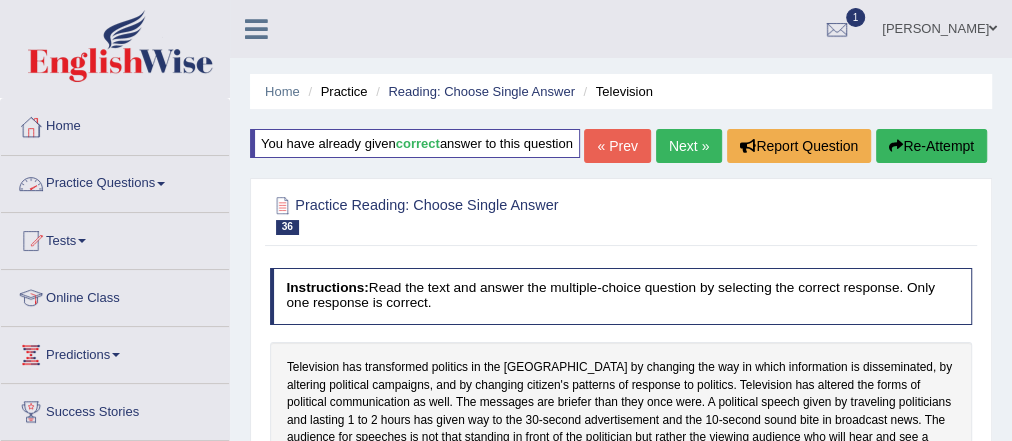 click on "Practice Questions" at bounding box center (115, 181) 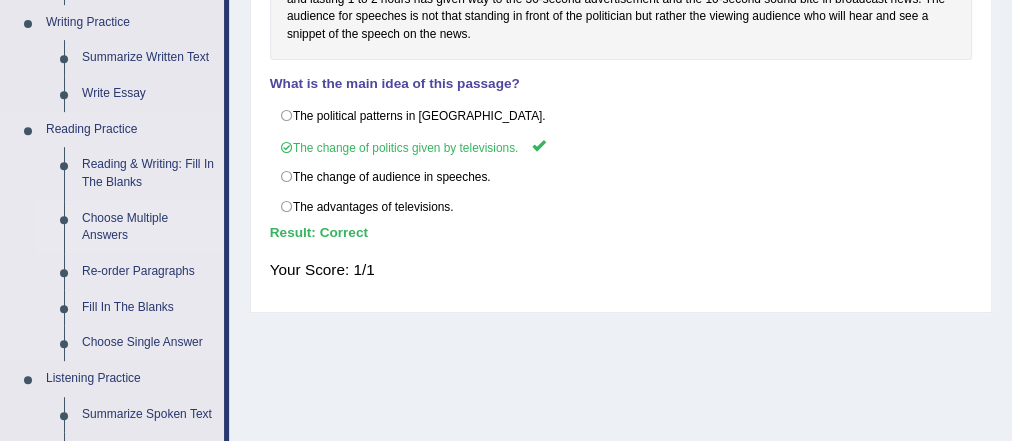 scroll, scrollTop: 480, scrollLeft: 0, axis: vertical 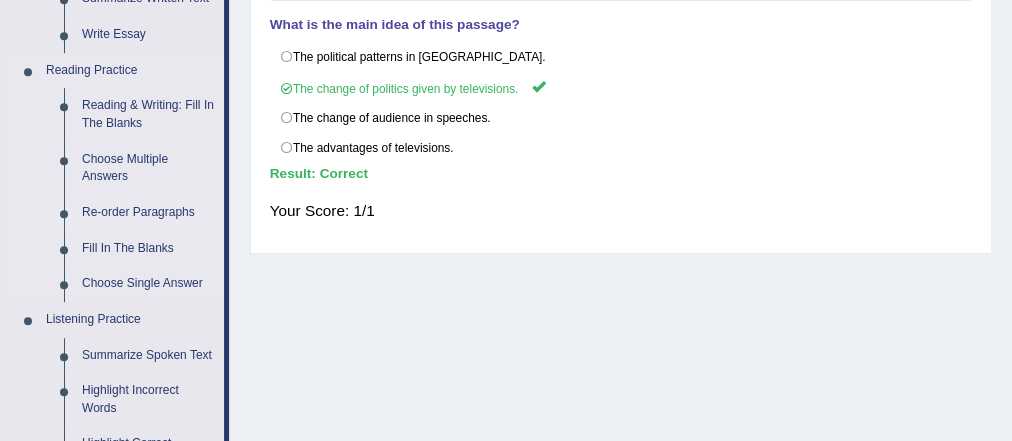 click on "Re-order Paragraphs" at bounding box center [148, 213] 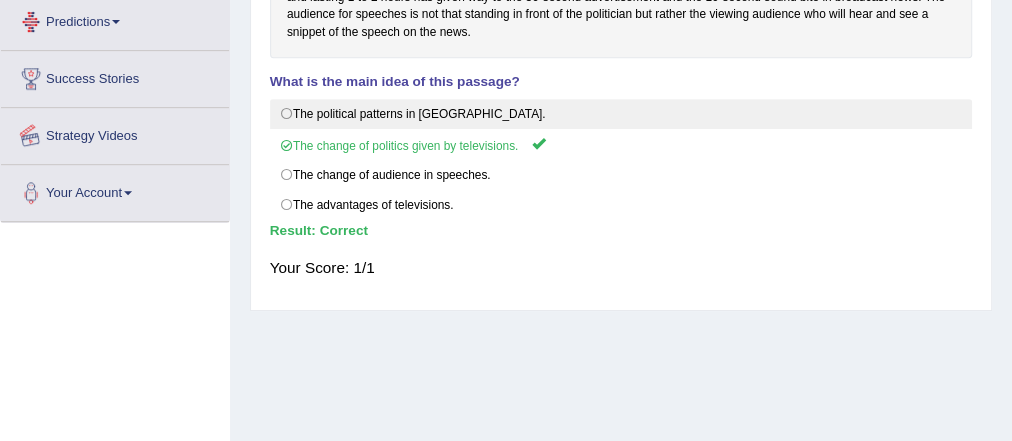 scroll, scrollTop: 528, scrollLeft: 0, axis: vertical 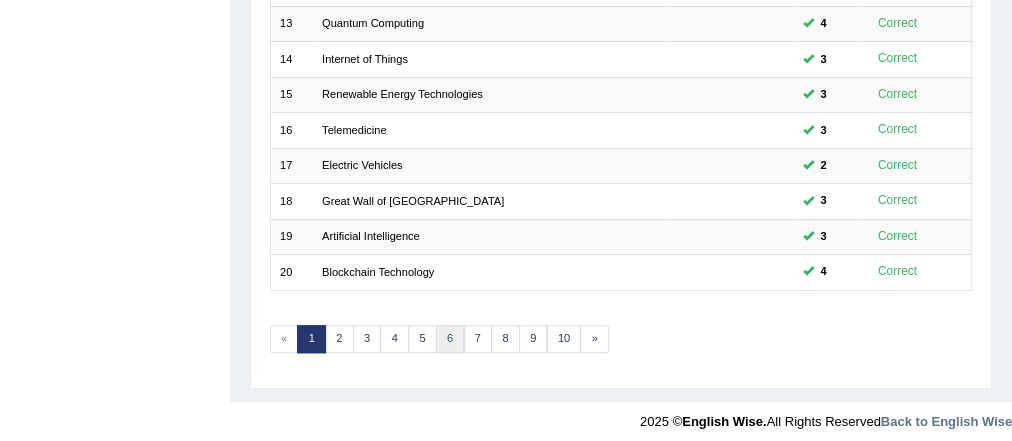 click on "6" at bounding box center (450, 339) 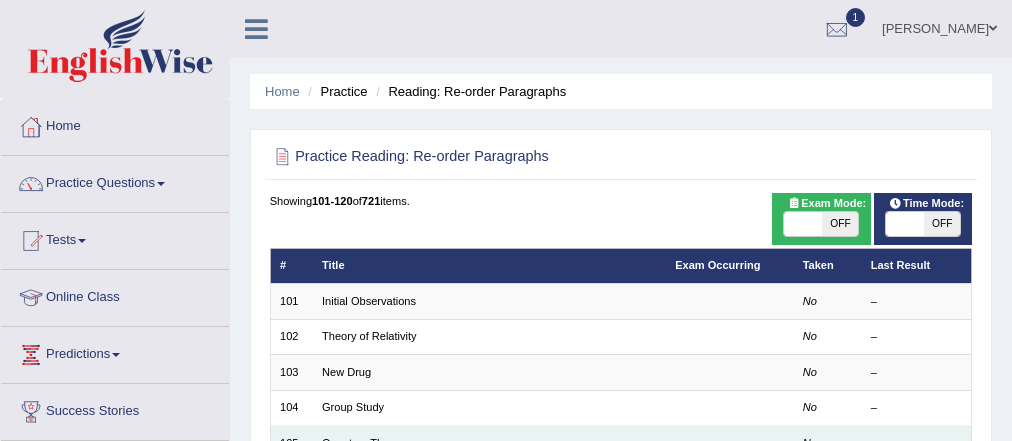 scroll, scrollTop: 160, scrollLeft: 0, axis: vertical 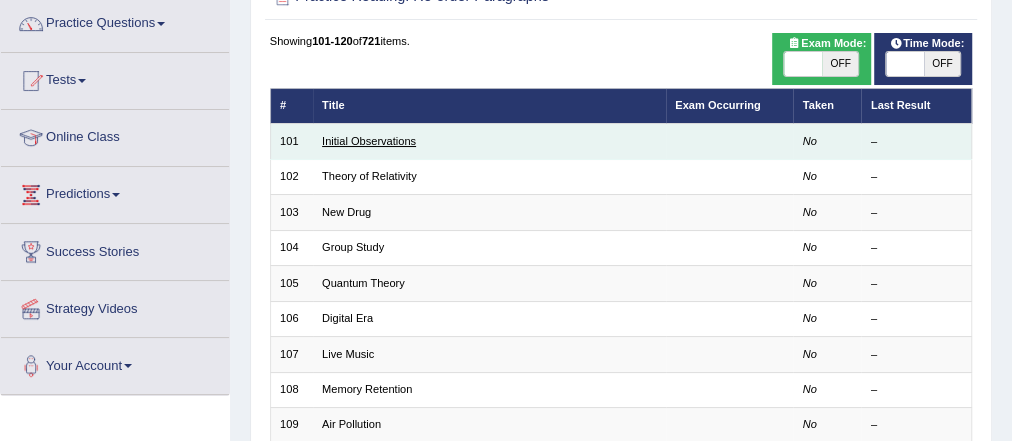 click on "Initial Observations" at bounding box center [489, 141] 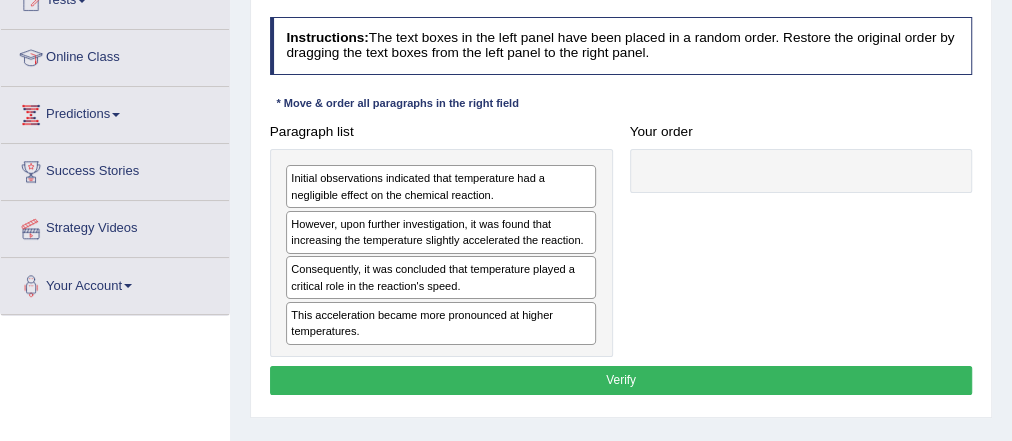 scroll, scrollTop: 240, scrollLeft: 0, axis: vertical 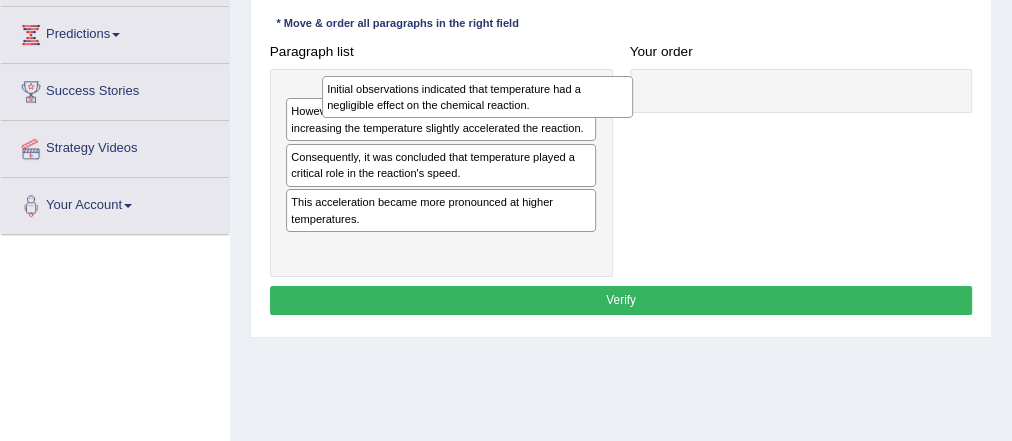 drag, startPoint x: 522, startPoint y: 108, endPoint x: 833, endPoint y: 99, distance: 311.1302 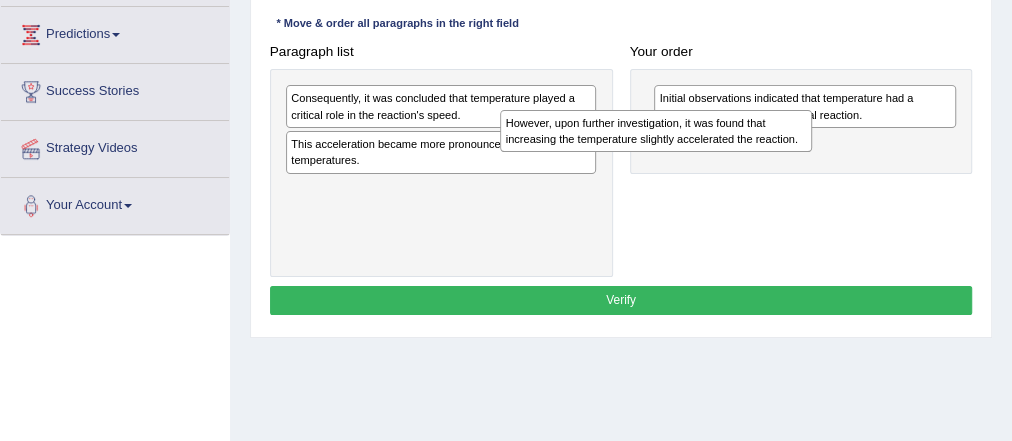 drag, startPoint x: 546, startPoint y: 116, endPoint x: 836, endPoint y: 159, distance: 293.1706 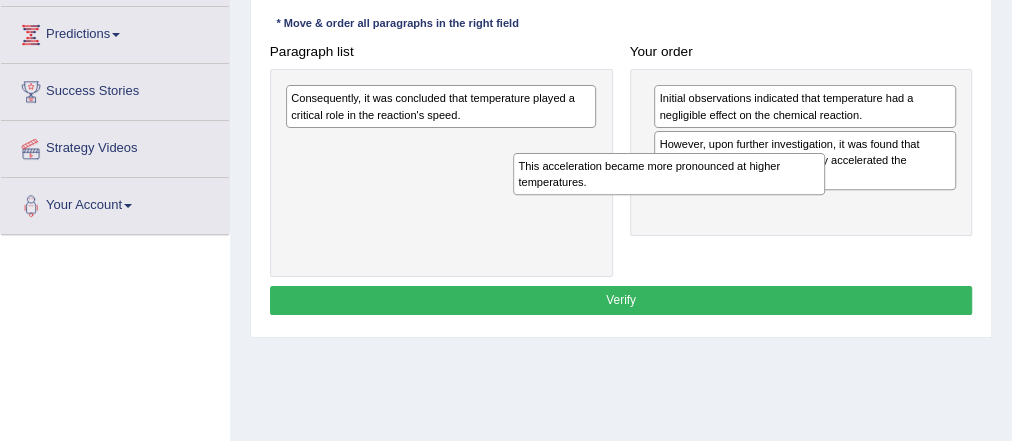 drag, startPoint x: 482, startPoint y: 148, endPoint x: 889, endPoint y: 197, distance: 409.93903 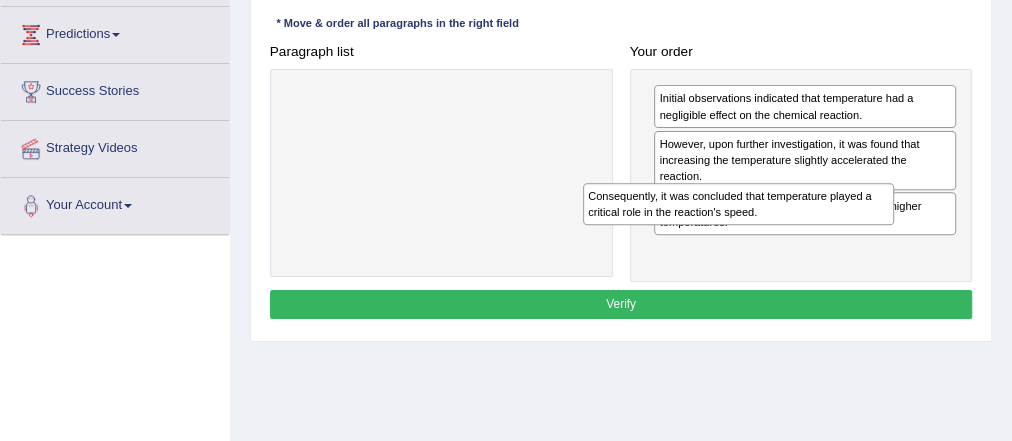 drag, startPoint x: 538, startPoint y: 118, endPoint x: 913, endPoint y: 247, distance: 396.56778 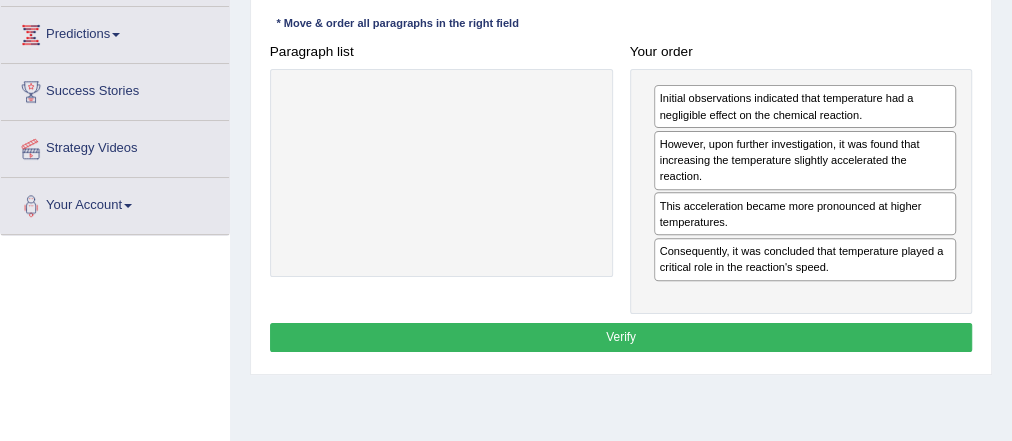 click on "Verify" at bounding box center (621, 337) 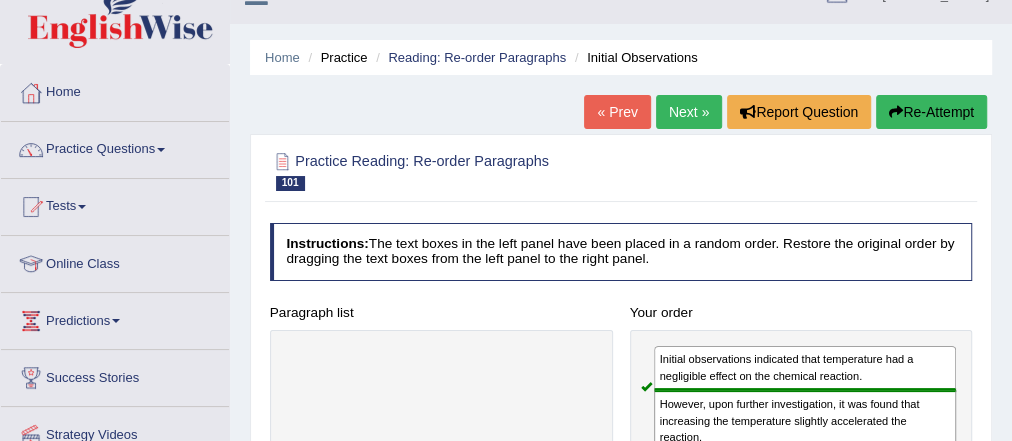 scroll, scrollTop: 0, scrollLeft: 0, axis: both 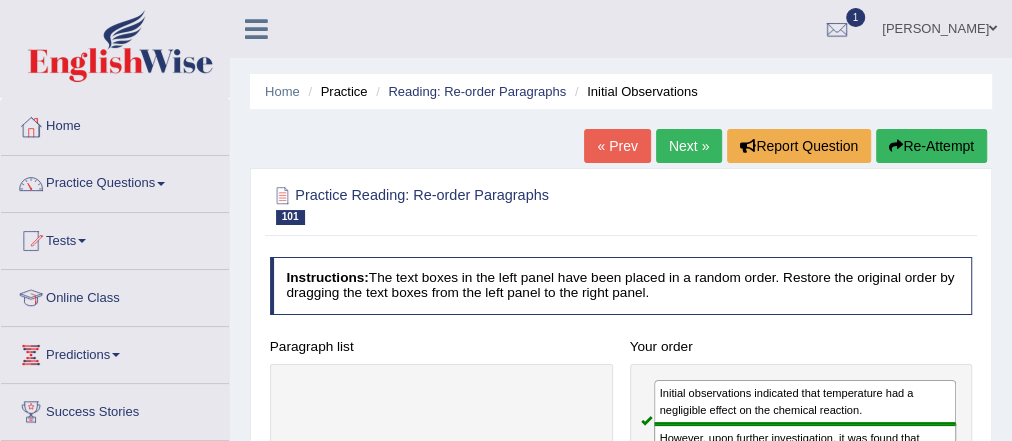 click on "Next »" at bounding box center [689, 146] 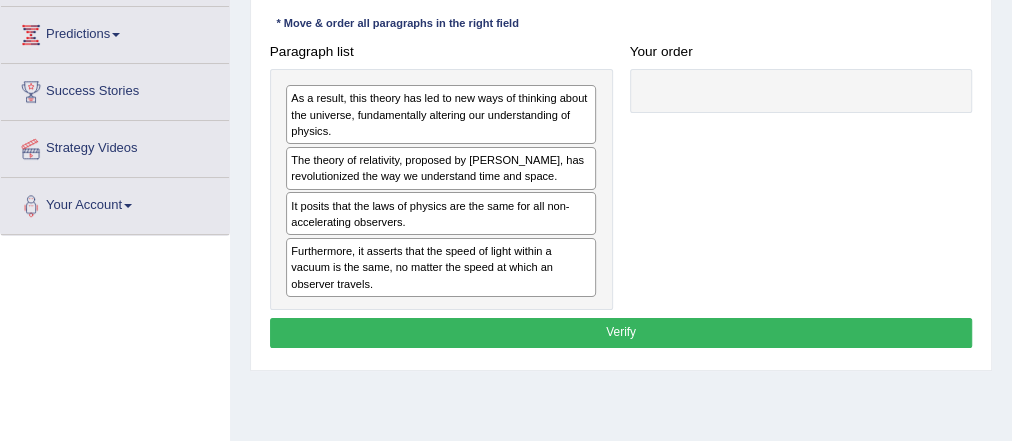 scroll, scrollTop: 320, scrollLeft: 0, axis: vertical 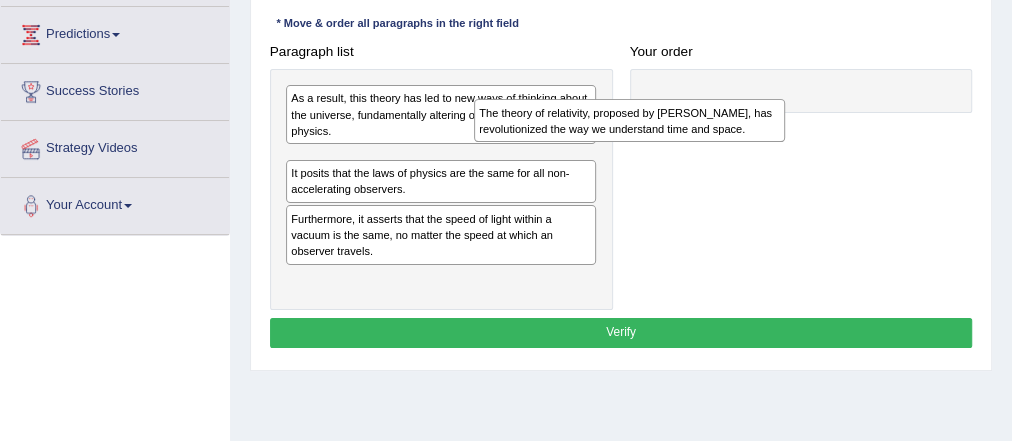 drag, startPoint x: 554, startPoint y: 146, endPoint x: 790, endPoint y: 123, distance: 237.11812 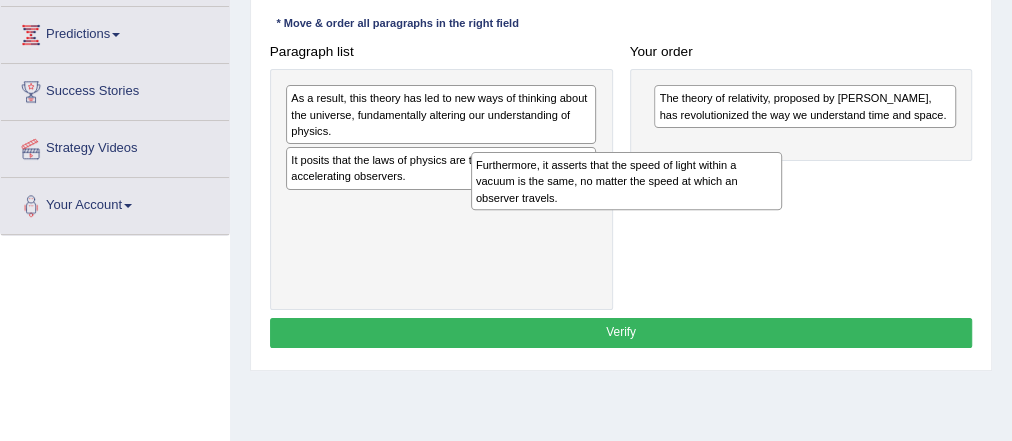 drag, startPoint x: 444, startPoint y: 220, endPoint x: 733, endPoint y: 172, distance: 292.95905 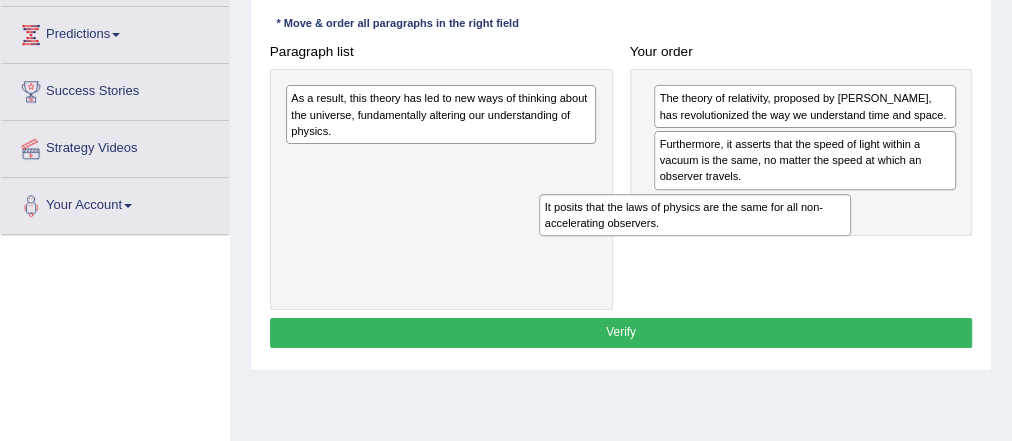 drag, startPoint x: 516, startPoint y: 161, endPoint x: 924, endPoint y: 241, distance: 415.76917 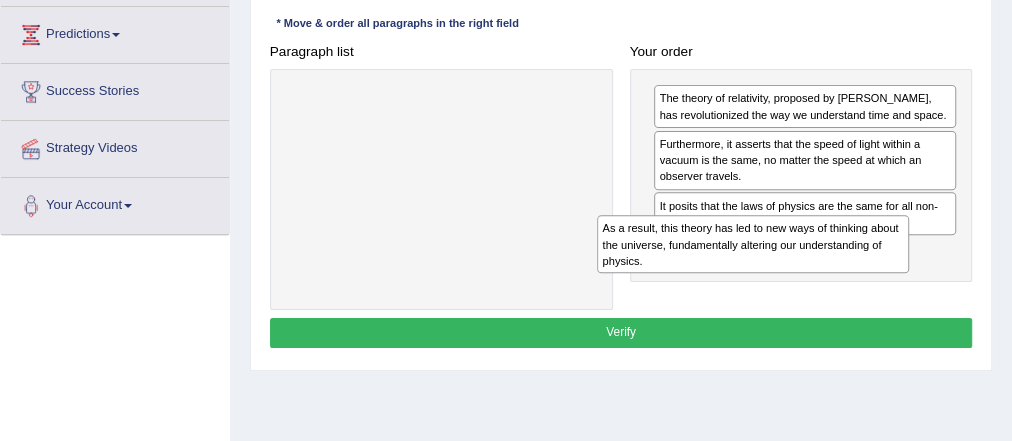 drag, startPoint x: 473, startPoint y: 102, endPoint x: 846, endPoint y: 290, distance: 417.69965 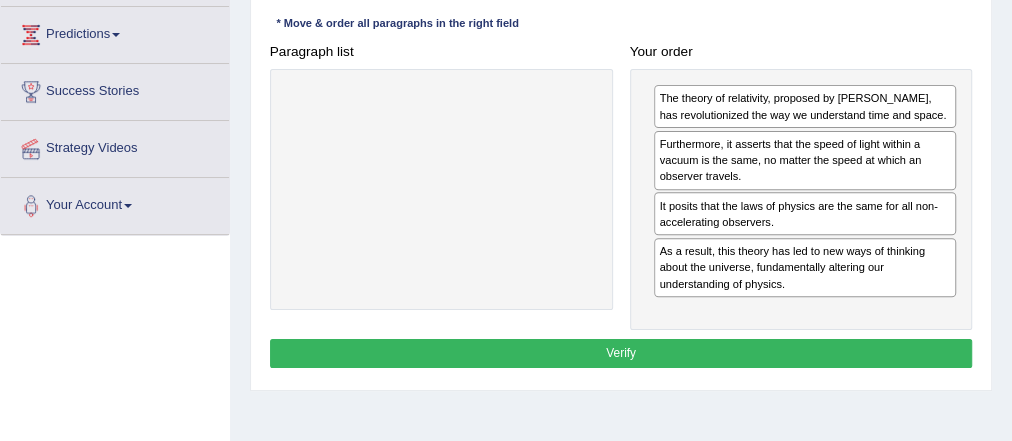 click on "Verify" at bounding box center (621, 353) 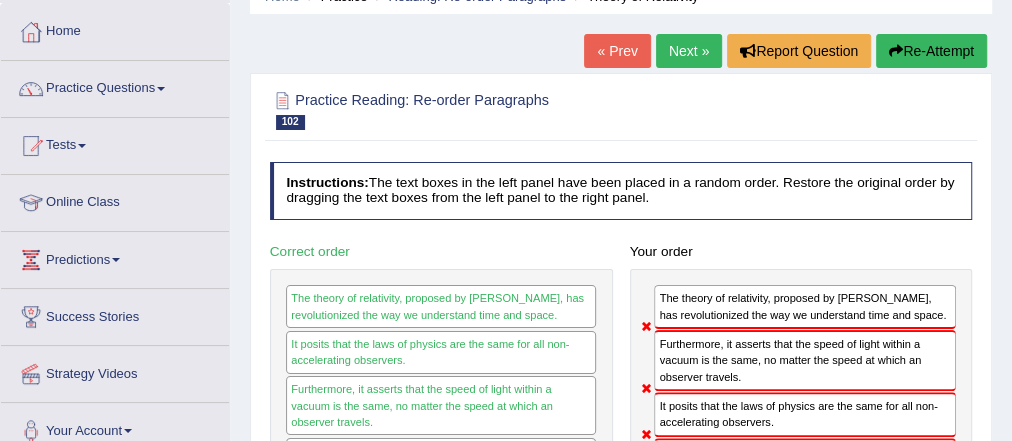 scroll, scrollTop: 0, scrollLeft: 0, axis: both 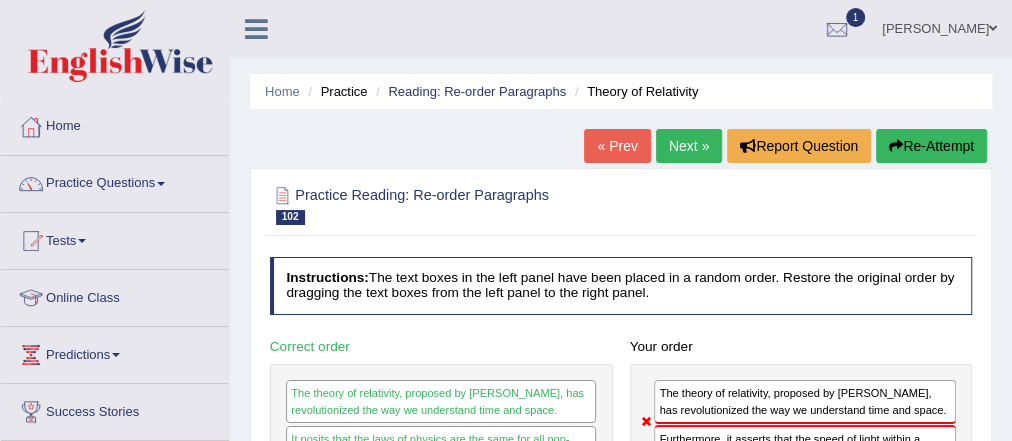 click on "Next »" at bounding box center (689, 146) 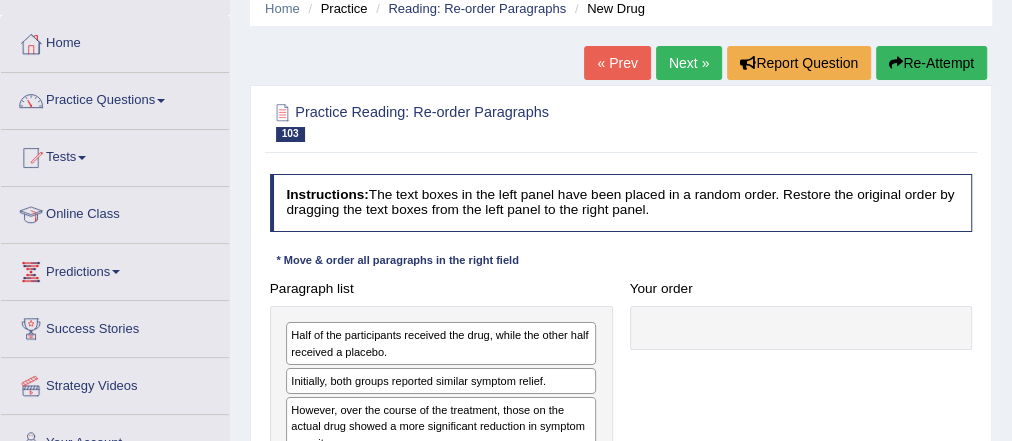 scroll, scrollTop: 0, scrollLeft: 0, axis: both 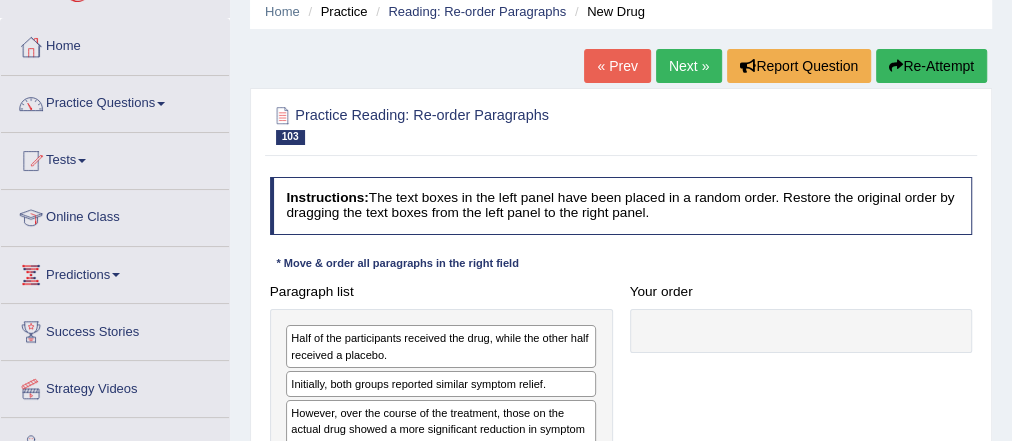 click on "« Prev" at bounding box center [617, 66] 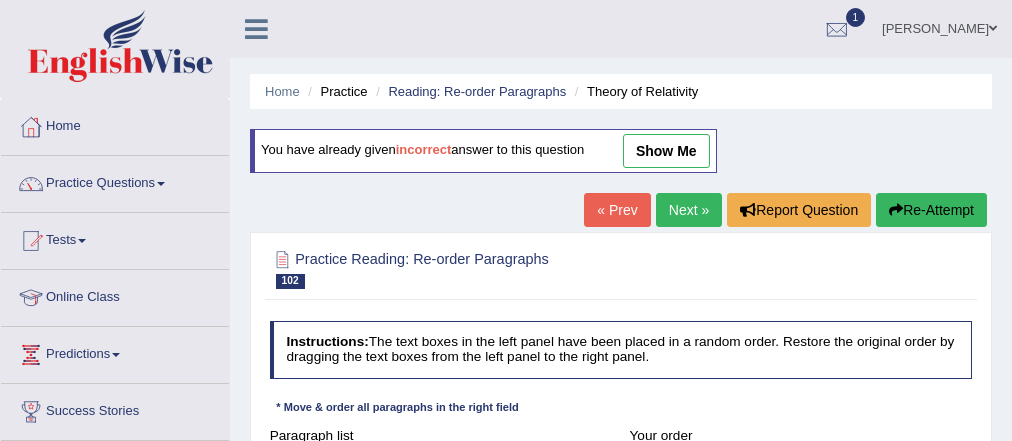 scroll, scrollTop: 0, scrollLeft: 0, axis: both 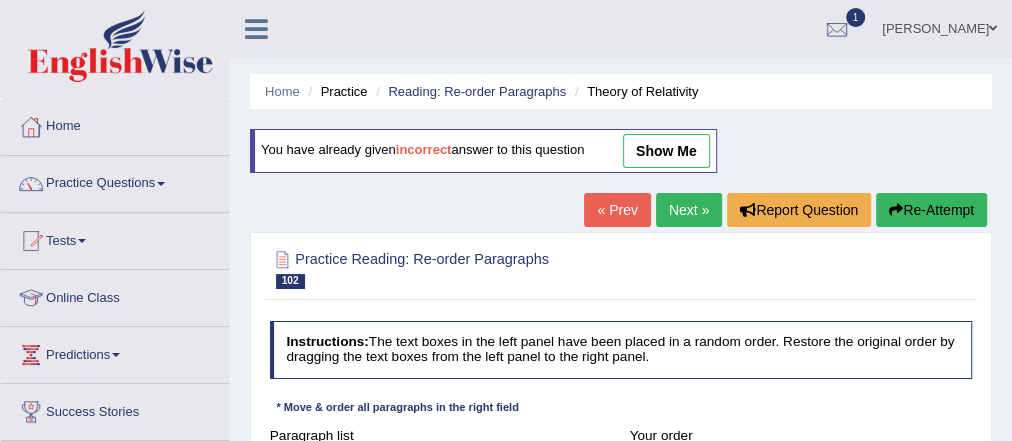 click on "show me" at bounding box center [666, 151] 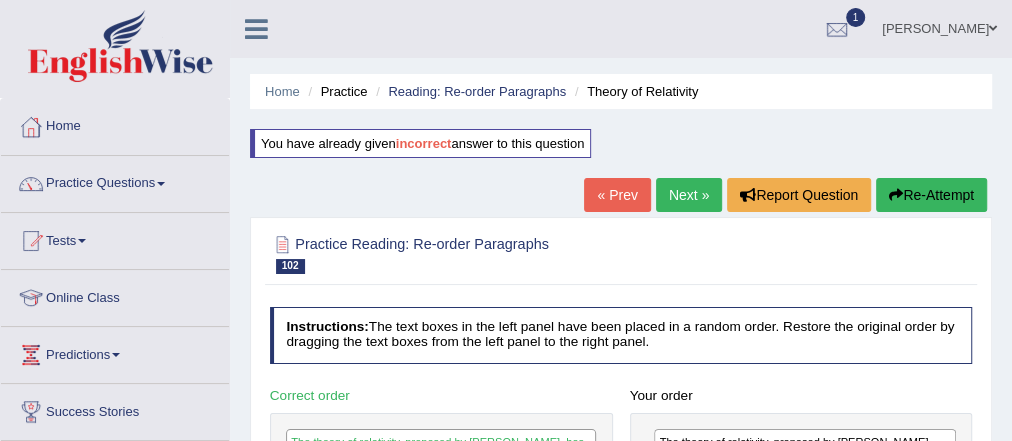 scroll, scrollTop: 0, scrollLeft: 0, axis: both 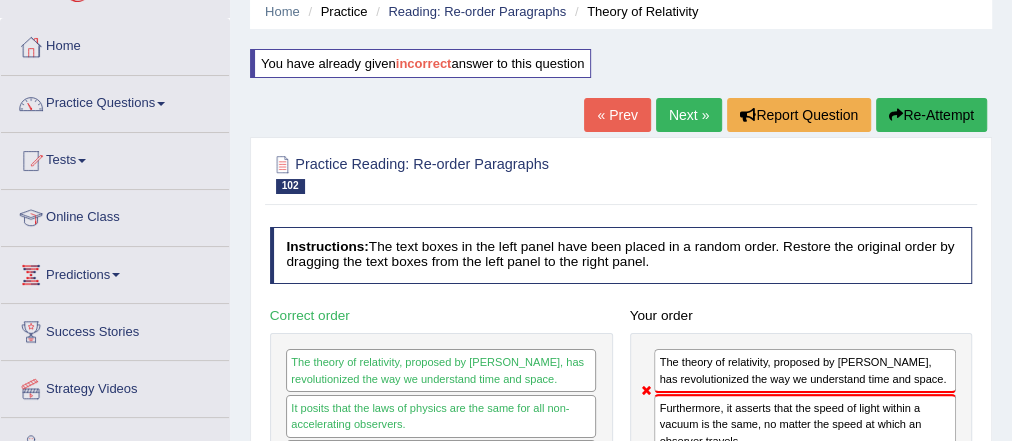 click on "Next »" at bounding box center (689, 115) 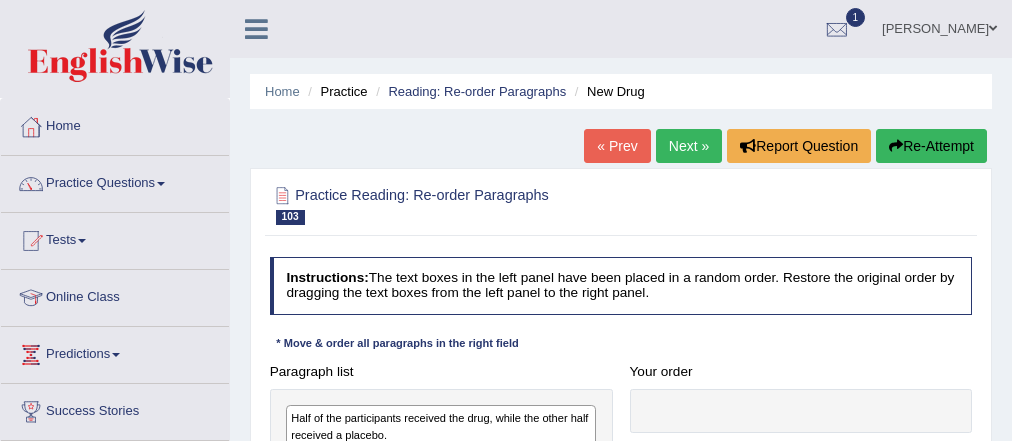 scroll, scrollTop: 263, scrollLeft: 0, axis: vertical 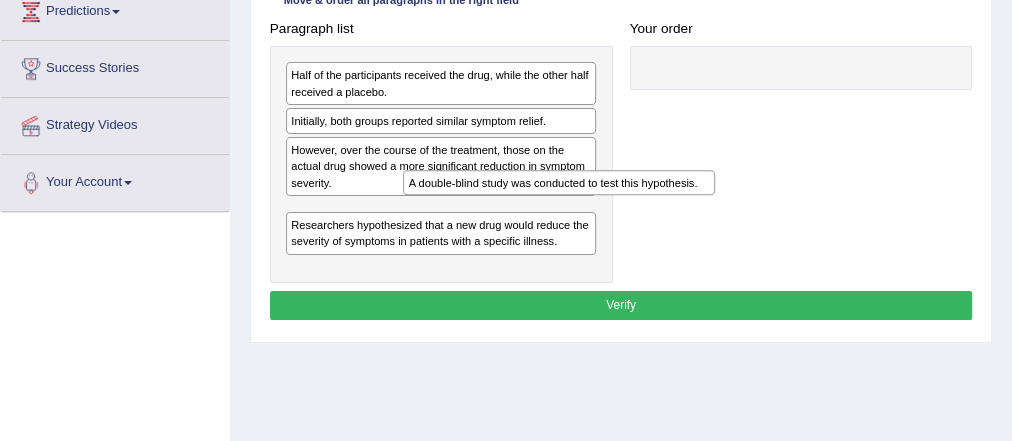 drag, startPoint x: 454, startPoint y: 251, endPoint x: 768, endPoint y: 53, distance: 371.21423 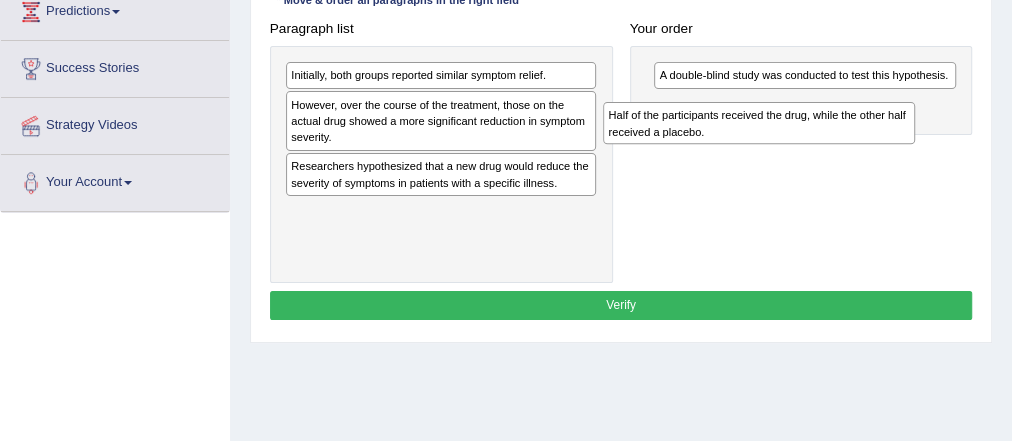 drag, startPoint x: 462, startPoint y: 78, endPoint x: 1002, endPoint y: 149, distance: 544.6476 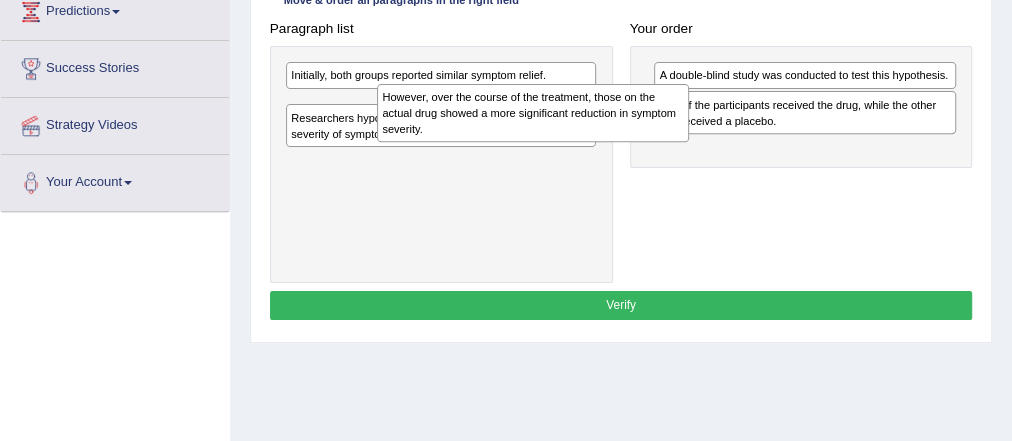drag, startPoint x: 444, startPoint y: 87, endPoint x: 520, endPoint y: 101, distance: 77.27872 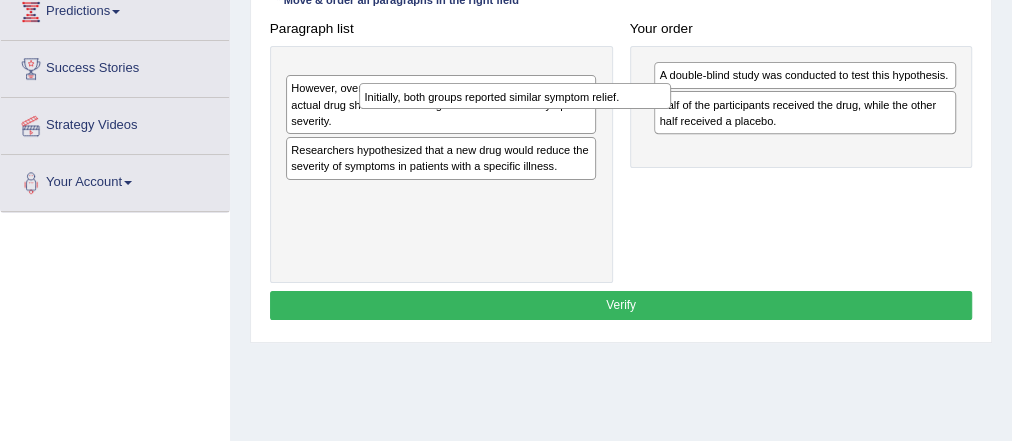 drag, startPoint x: 453, startPoint y: 68, endPoint x: 823, endPoint y: 168, distance: 383.27536 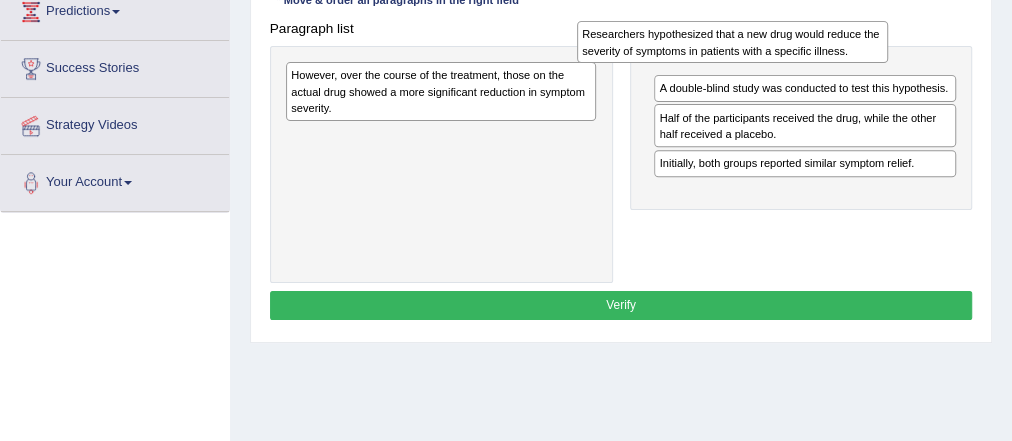 drag, startPoint x: 526, startPoint y: 137, endPoint x: 873, endPoint y: 37, distance: 361.12186 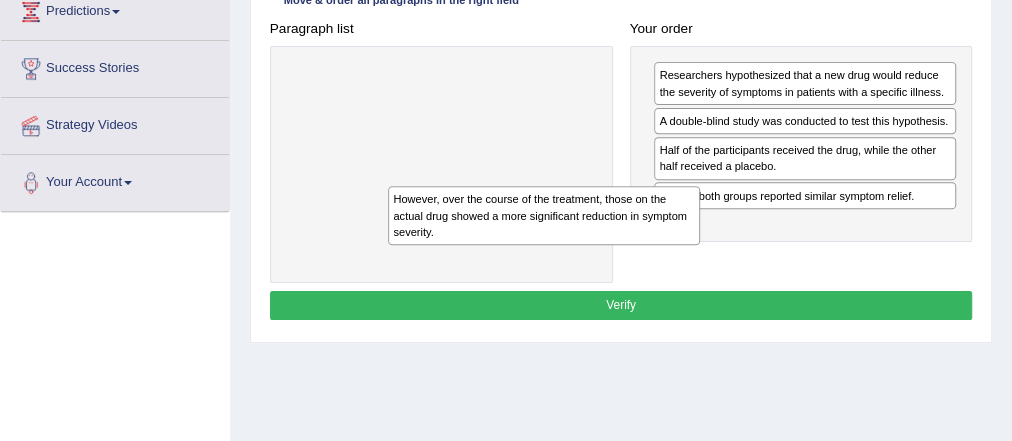 drag, startPoint x: 538, startPoint y: 76, endPoint x: 572, endPoint y: 172, distance: 101.84302 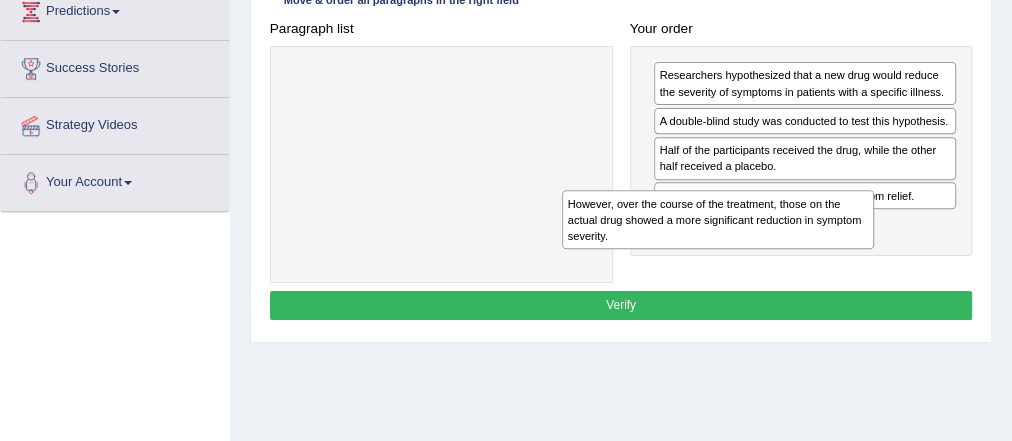 drag, startPoint x: 565, startPoint y: 92, endPoint x: 920, endPoint y: 260, distance: 392.74545 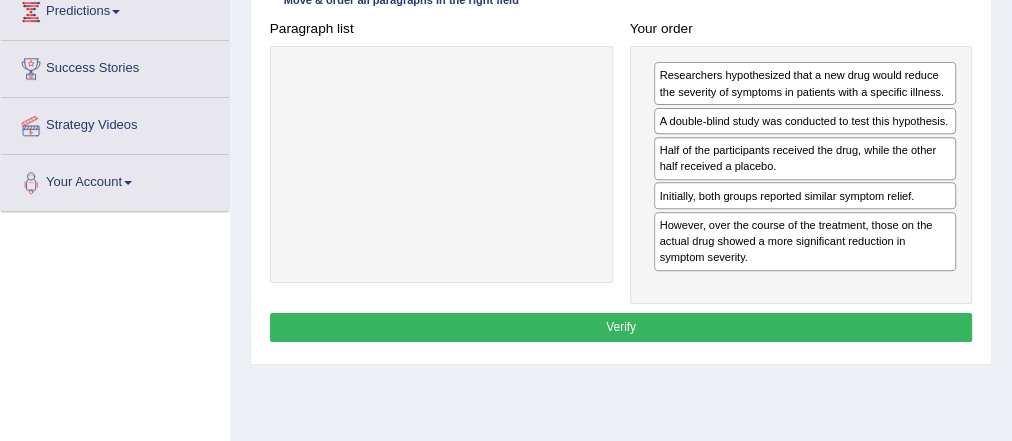 click on "Verify" at bounding box center (621, 327) 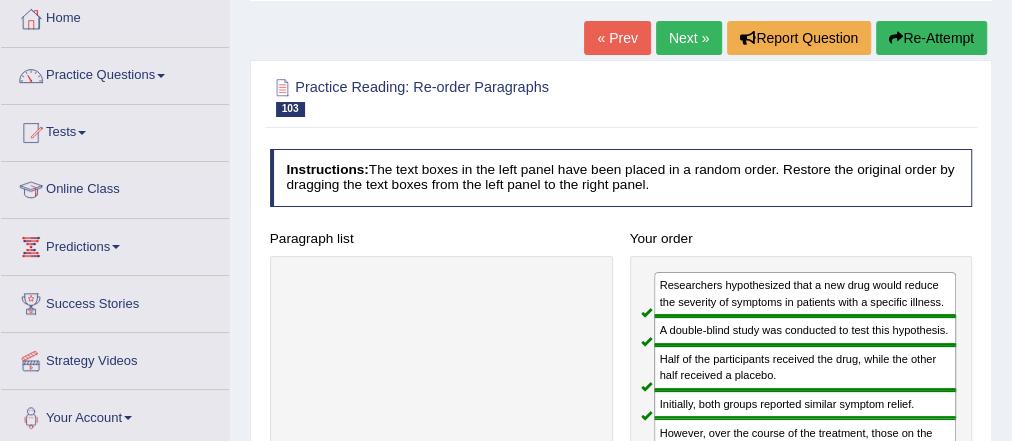 scroll, scrollTop: 103, scrollLeft: 0, axis: vertical 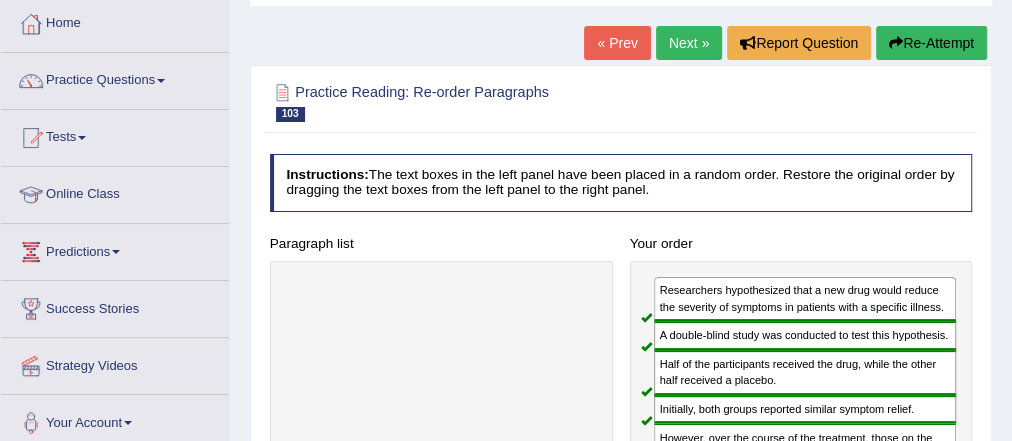 click on "Next »" at bounding box center (689, 43) 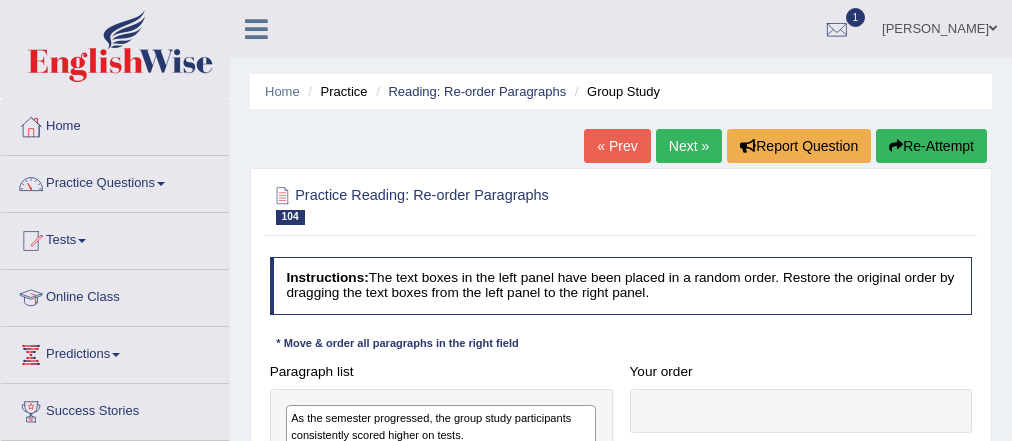 scroll, scrollTop: 320, scrollLeft: 0, axis: vertical 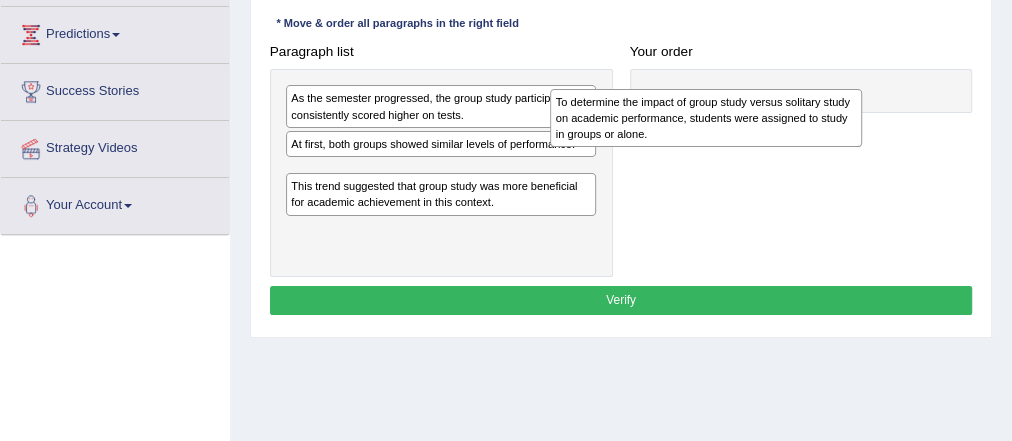 drag, startPoint x: 501, startPoint y: 187, endPoint x: 813, endPoint y: 125, distance: 318.10062 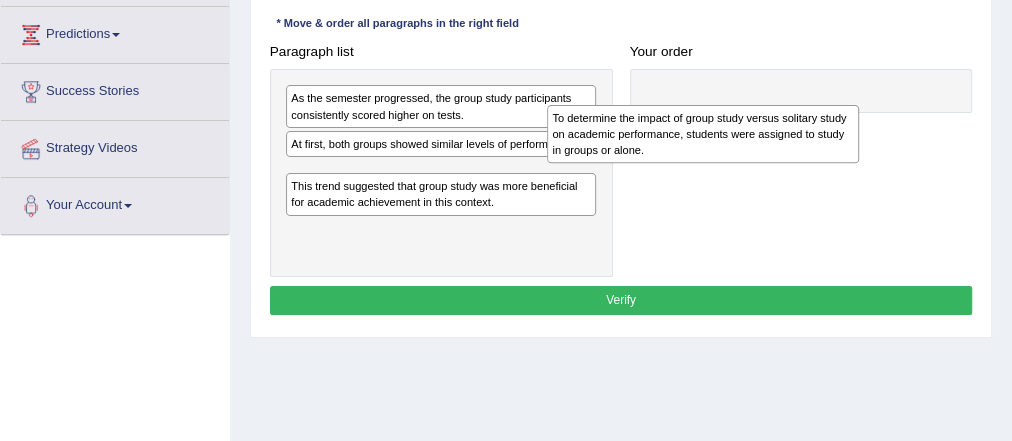 drag, startPoint x: 490, startPoint y: 180, endPoint x: 851, endPoint y: 112, distance: 367.3486 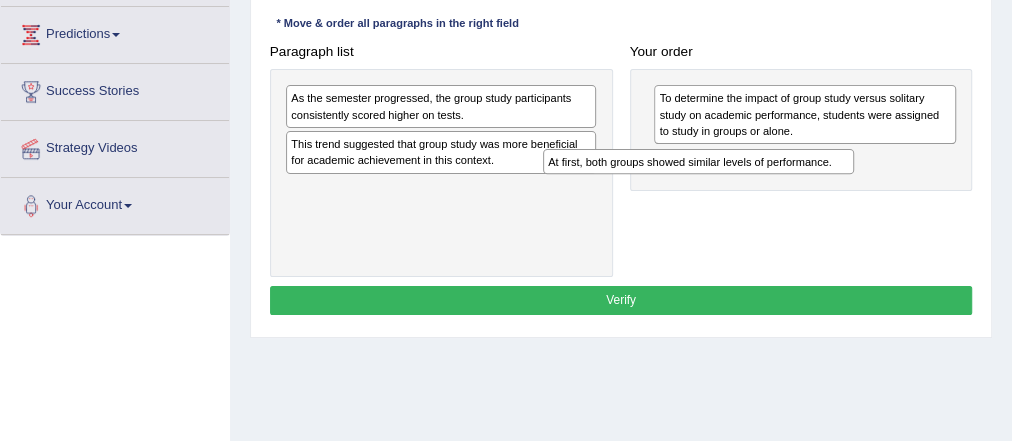 drag, startPoint x: 422, startPoint y: 140, endPoint x: 771, endPoint y: 200, distance: 354.12003 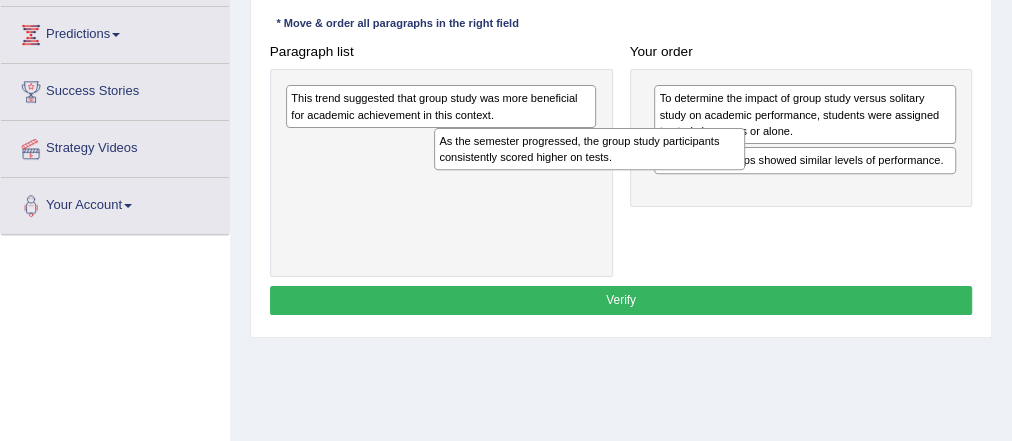 drag, startPoint x: 359, startPoint y: 105, endPoint x: 714, endPoint y: 218, distance: 372.55066 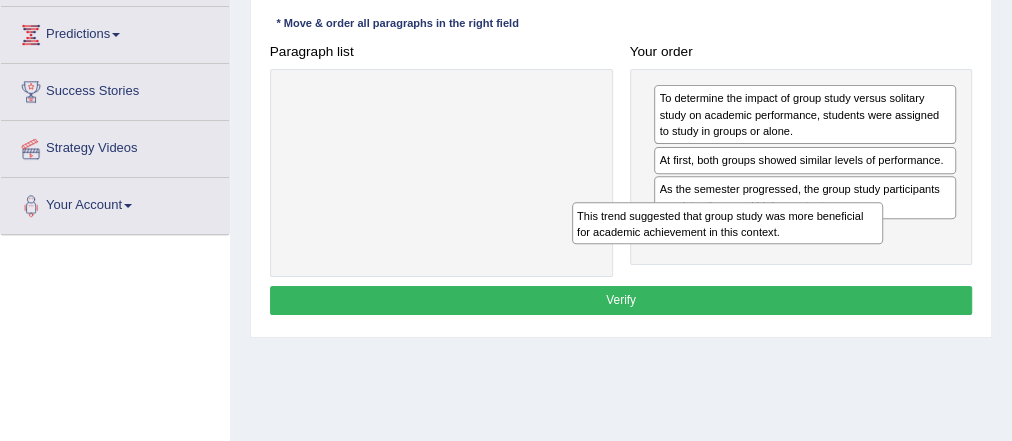 drag, startPoint x: 395, startPoint y: 110, endPoint x: 775, endPoint y: 270, distance: 412.31058 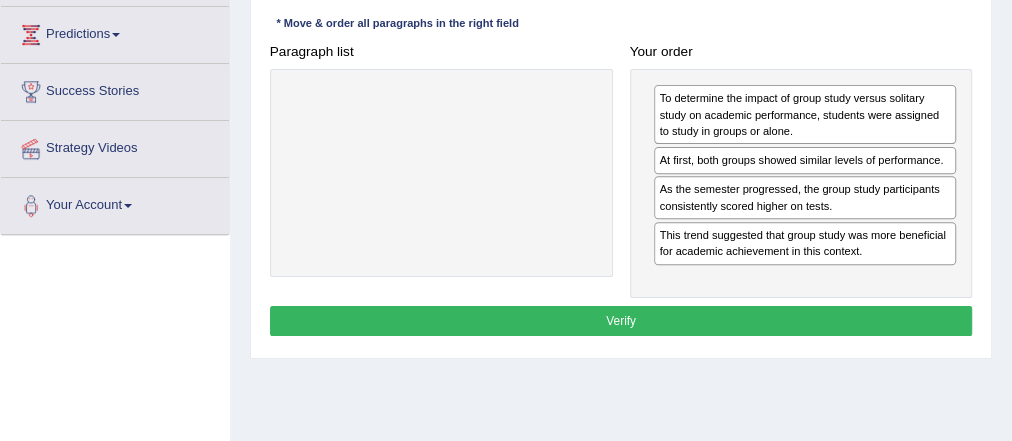 click on "Verify" at bounding box center (621, 320) 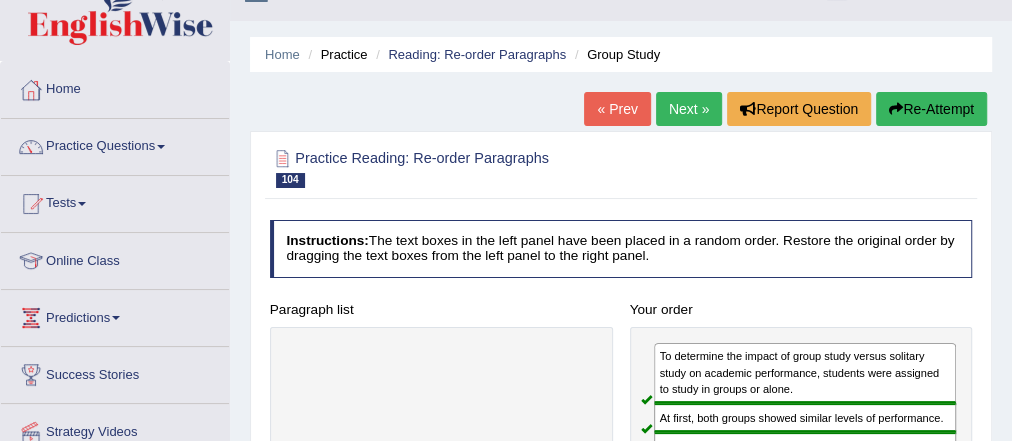 scroll, scrollTop: 0, scrollLeft: 0, axis: both 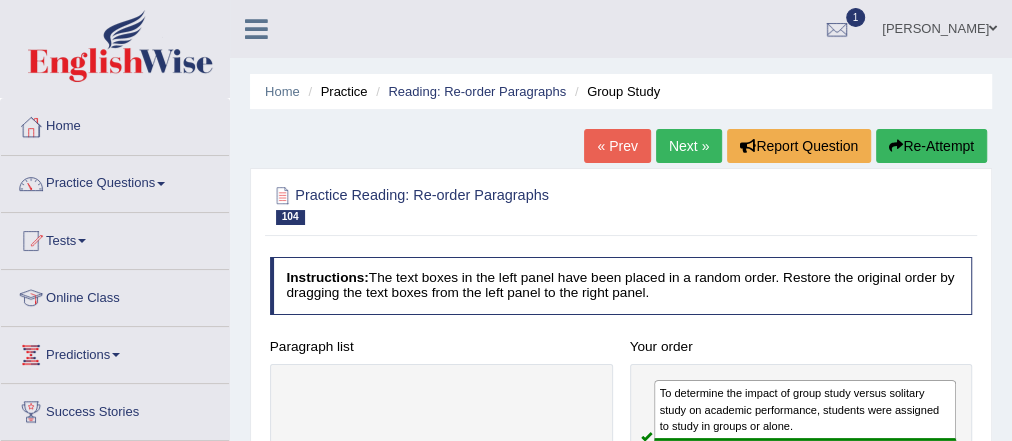click on "Next »" at bounding box center (689, 146) 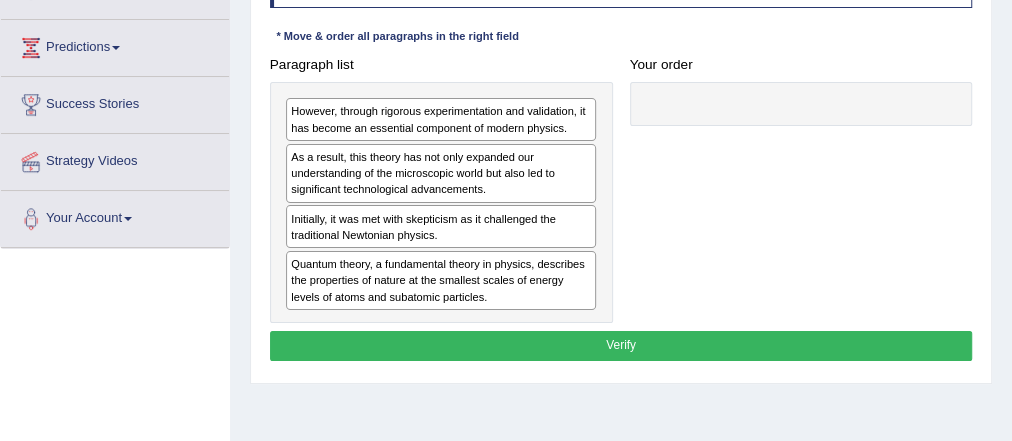 scroll, scrollTop: 320, scrollLeft: 0, axis: vertical 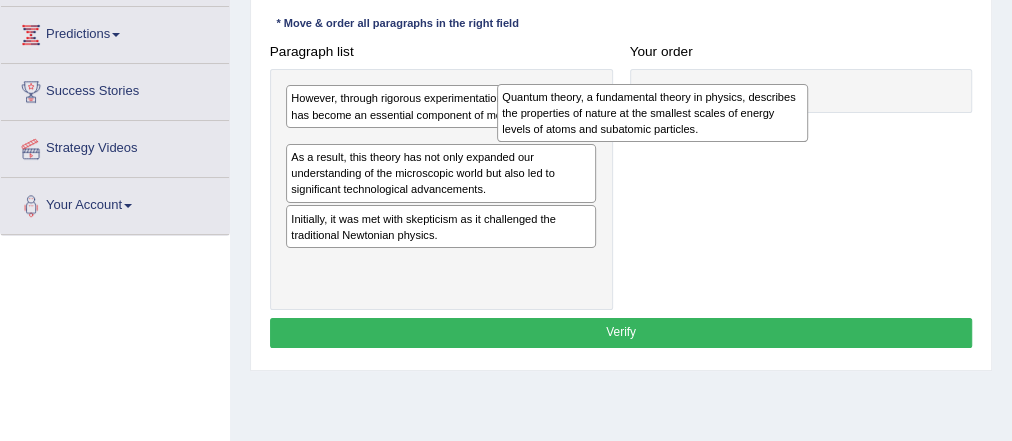 drag, startPoint x: 449, startPoint y: 262, endPoint x: 716, endPoint y: 118, distance: 303.35623 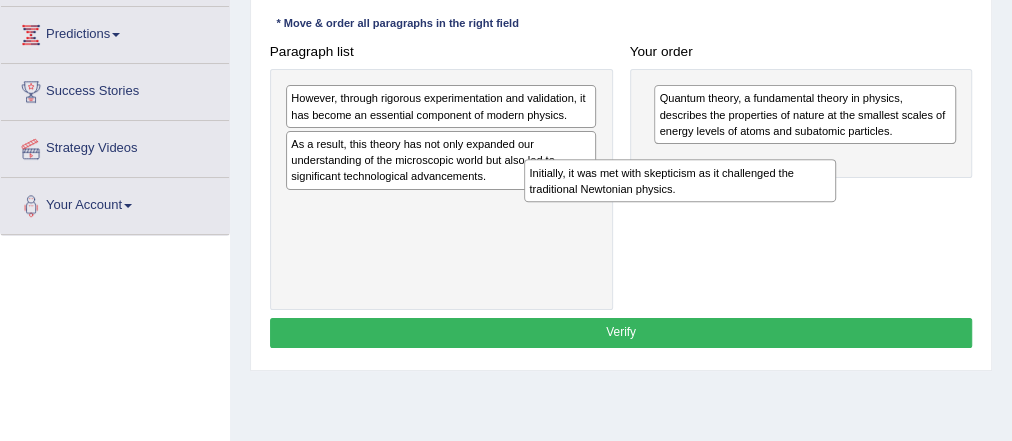 drag, startPoint x: 604, startPoint y: 207, endPoint x: 835, endPoint y: 199, distance: 231.13849 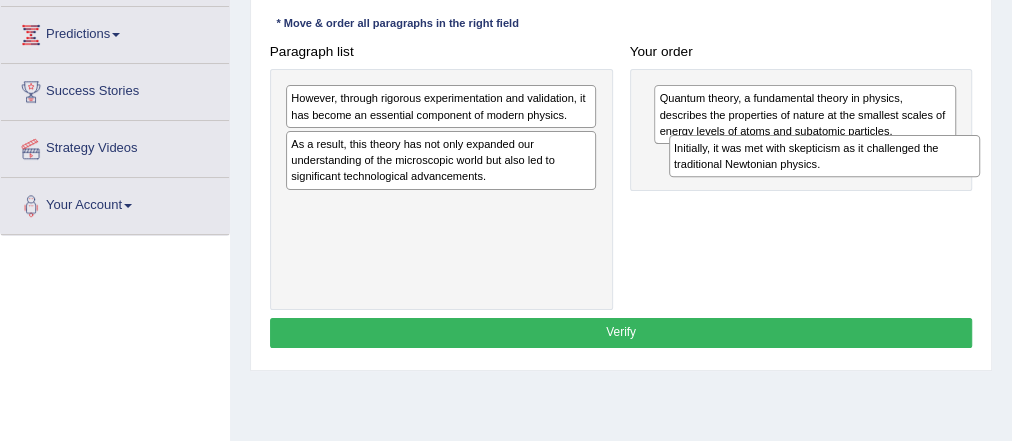 drag, startPoint x: 435, startPoint y: 200, endPoint x: 913, endPoint y: 158, distance: 479.84164 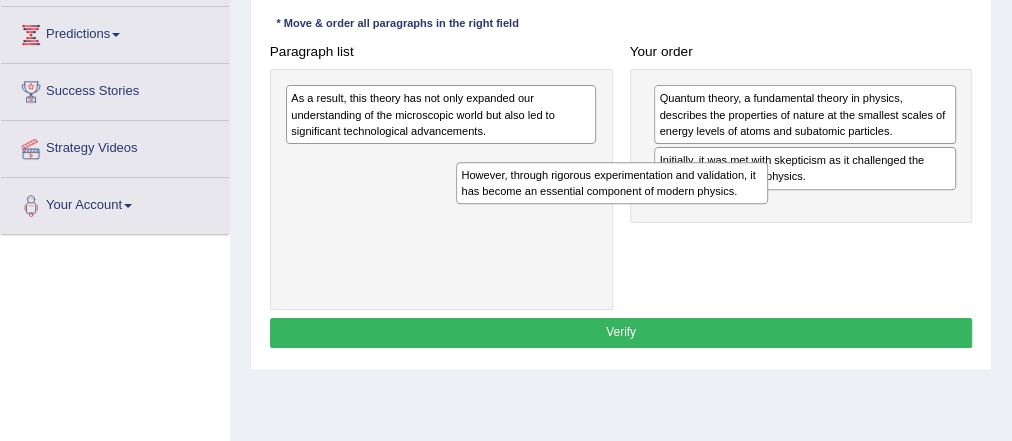 drag, startPoint x: 516, startPoint y: 141, endPoint x: 891, endPoint y: 216, distance: 382.42645 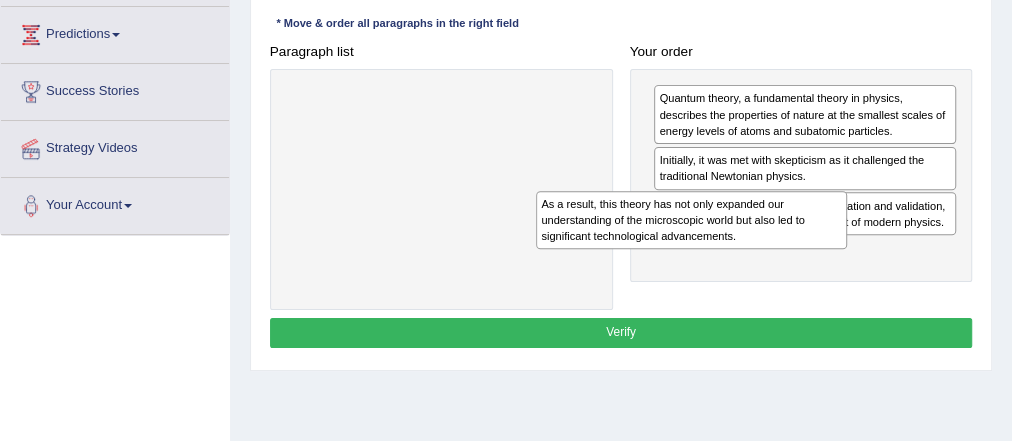 drag, startPoint x: 533, startPoint y: 146, endPoint x: 852, endPoint y: 313, distance: 360.06943 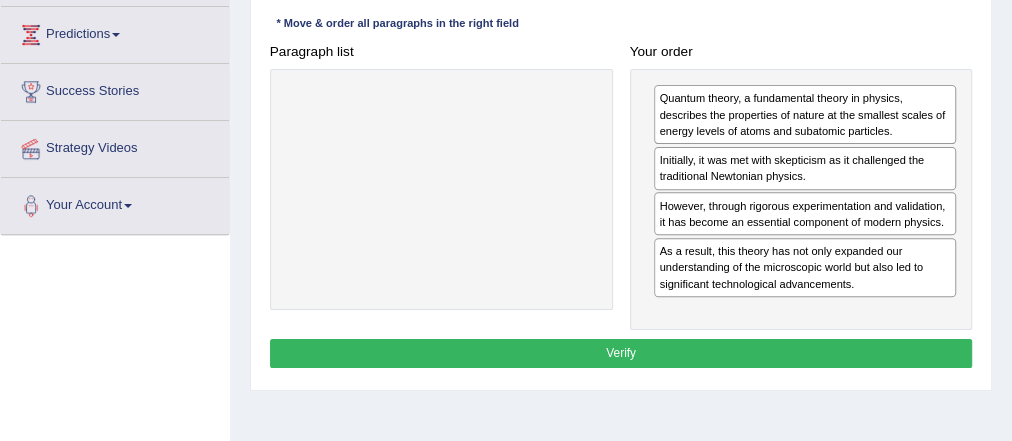 click on "Instructions:  The text boxes in the left panel have been placed in a random order. Restore the original order by dragging the text boxes from the left panel to the right panel.
* Move & order all paragraphs in the right field
Paragraph list
Correct order
Quantum theory, a fundamental theory in physics, describes the properties of nature at the smallest scales of
energy levels of atoms and subatomic particles. Initially, it was met with skepticism as it challenged the traditional Newtonian physics. However, through rigorous experimentation and validation, it has become an essential component of modern
physics. As a result, this theory has not only expanded our understanding of the microscopic world but also led to
significant technological advancements.
Your order
Quantum theory, a fundamental theory in physics, describes the properties of nature at the smallest scales of
energy levels of atoms and subatomic particles.
Result:" at bounding box center (620, 155) 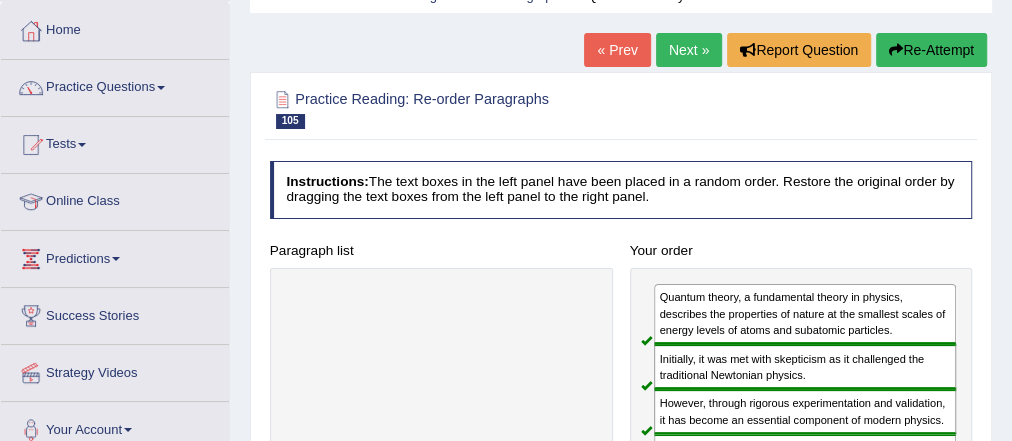 scroll, scrollTop: 0, scrollLeft: 0, axis: both 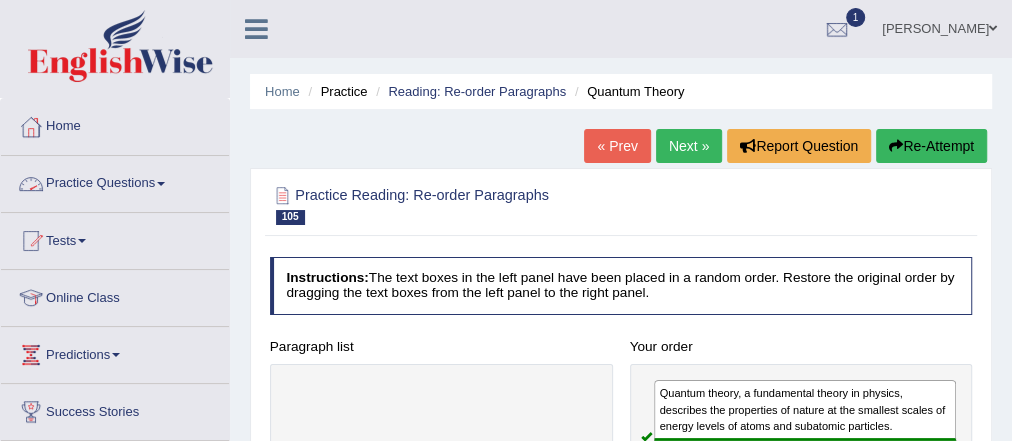 click on "Practice Questions" at bounding box center (115, 181) 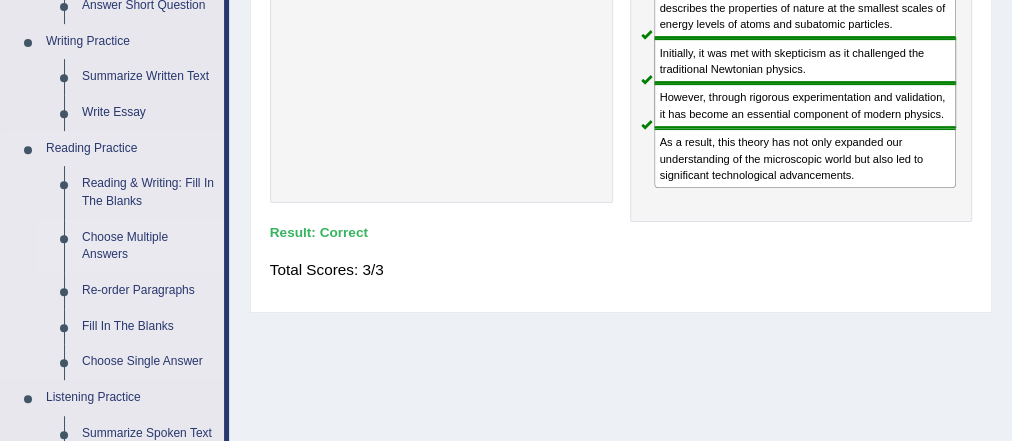 scroll, scrollTop: 400, scrollLeft: 0, axis: vertical 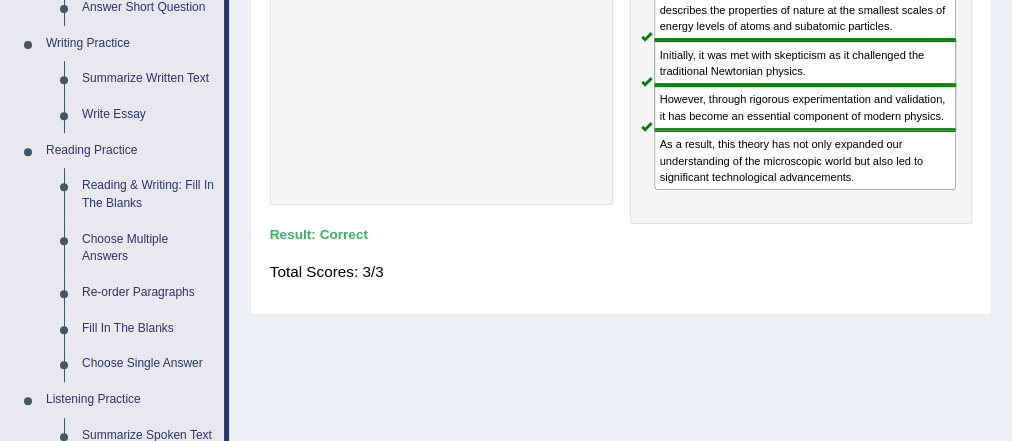 click on "Fill In The Blanks" at bounding box center [148, 329] 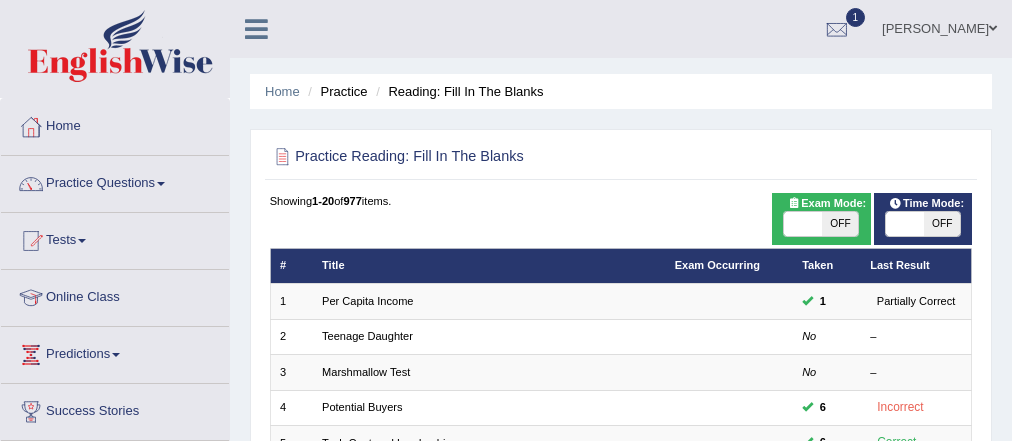 scroll, scrollTop: 0, scrollLeft: 0, axis: both 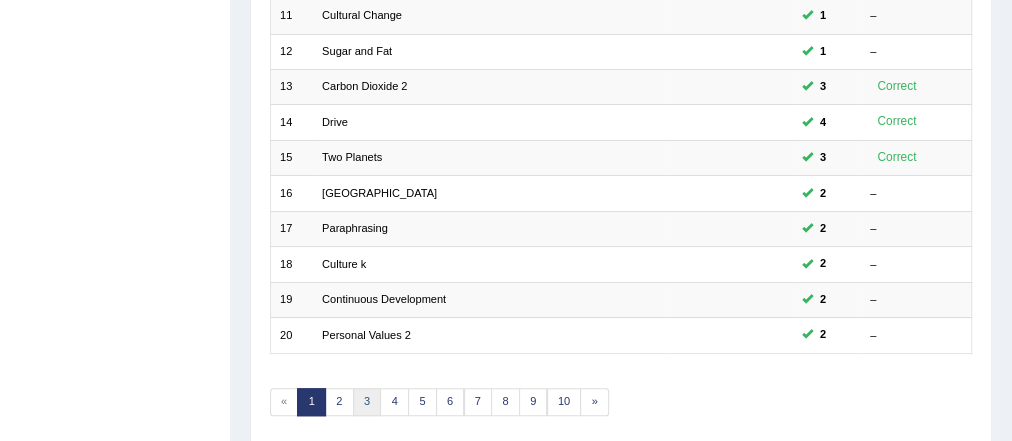 click on "3" at bounding box center [367, 402] 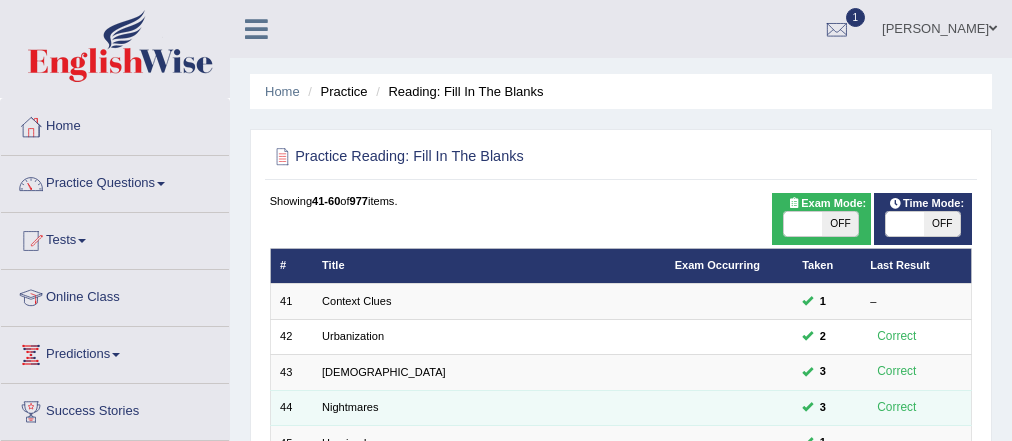 scroll, scrollTop: 0, scrollLeft: 0, axis: both 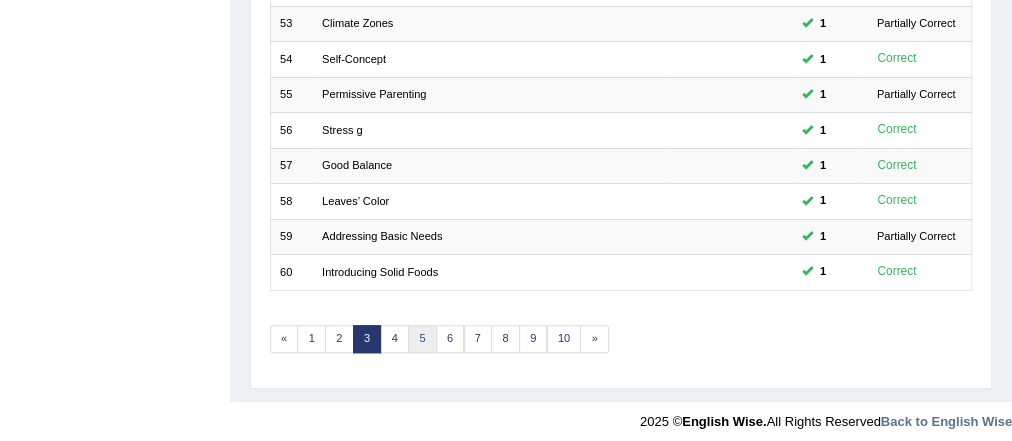 click on "5" at bounding box center [422, 339] 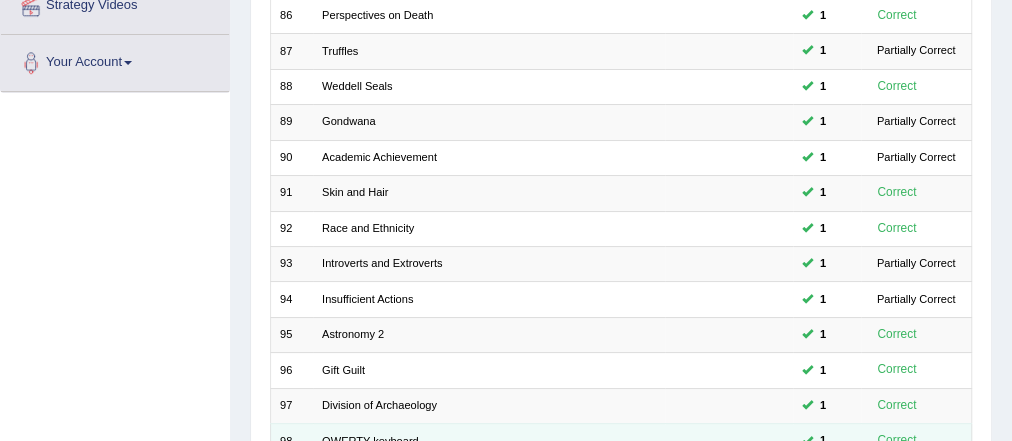 scroll, scrollTop: 0, scrollLeft: 0, axis: both 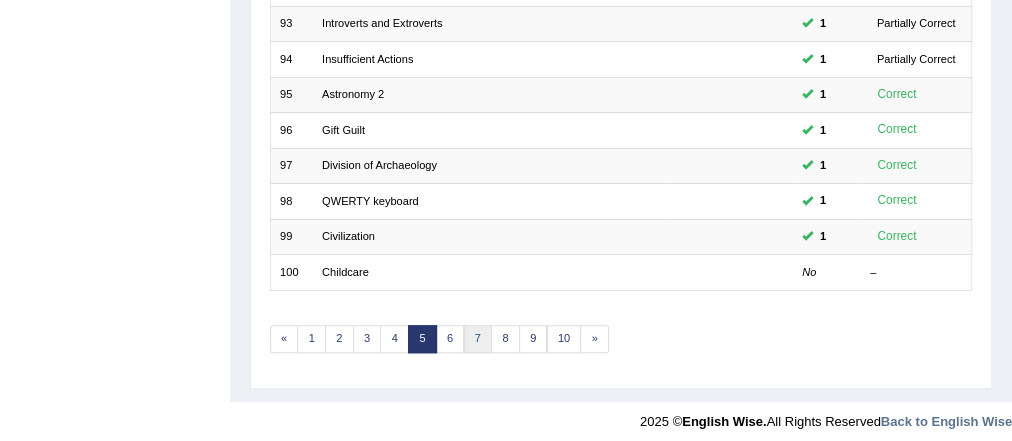 click on "7" at bounding box center (478, 339) 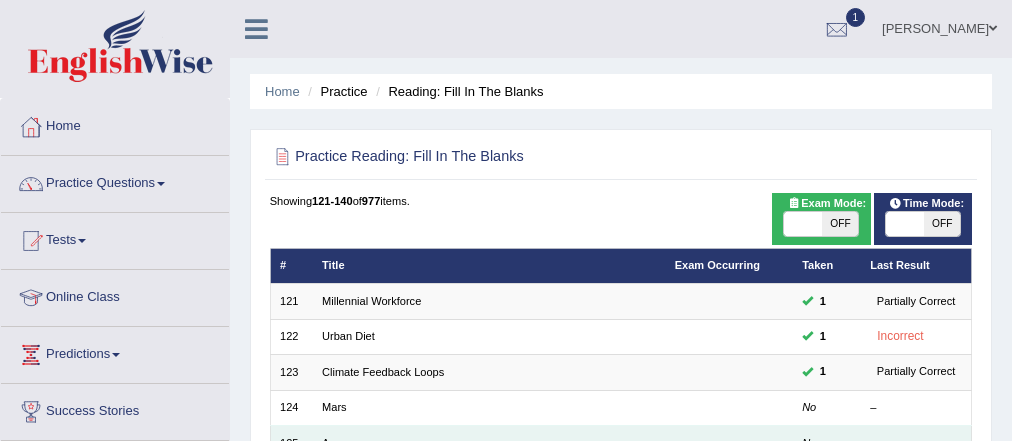 scroll, scrollTop: 320, scrollLeft: 0, axis: vertical 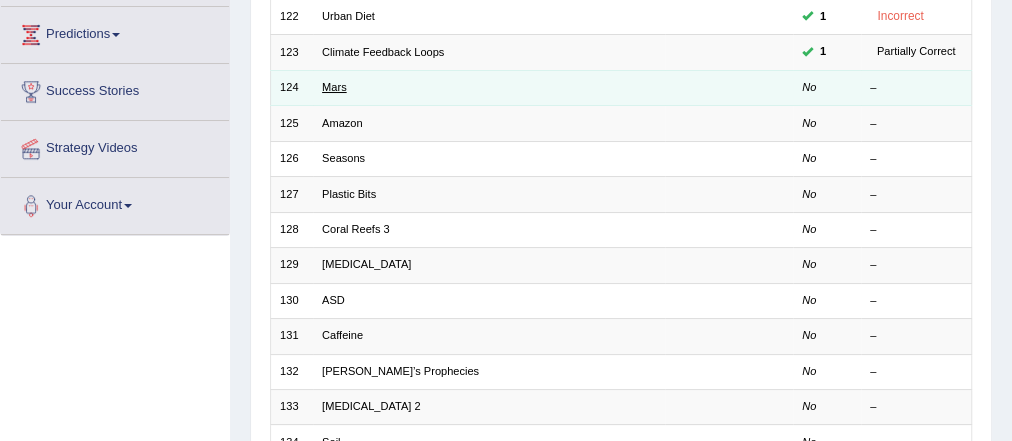click on "Mars" at bounding box center (334, 87) 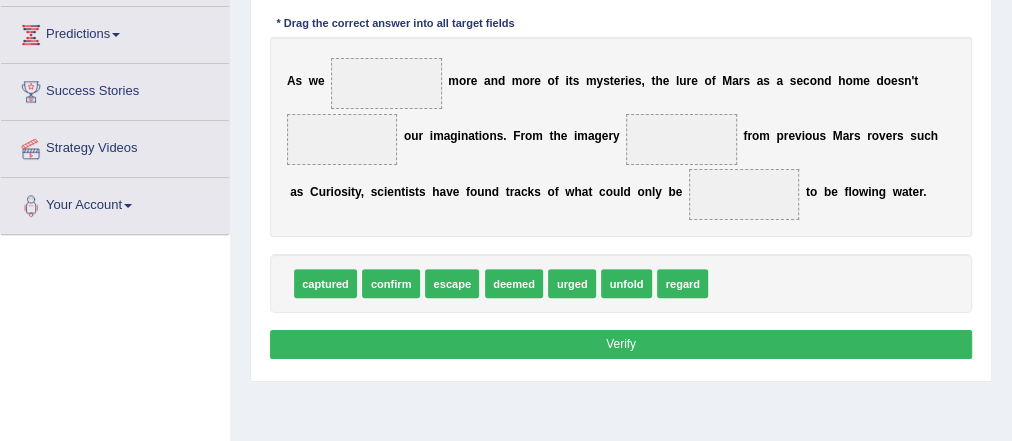 scroll, scrollTop: 320, scrollLeft: 0, axis: vertical 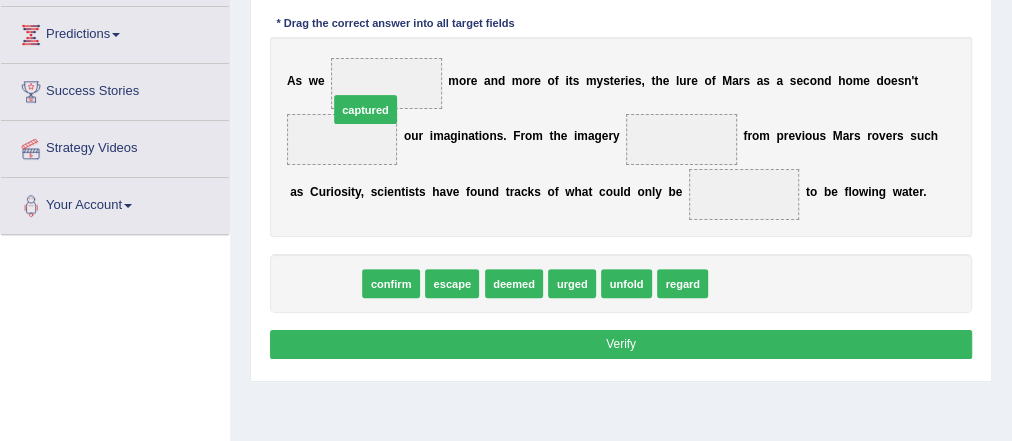 drag, startPoint x: 320, startPoint y: 250, endPoint x: 366, endPoint y: 70, distance: 185.78482 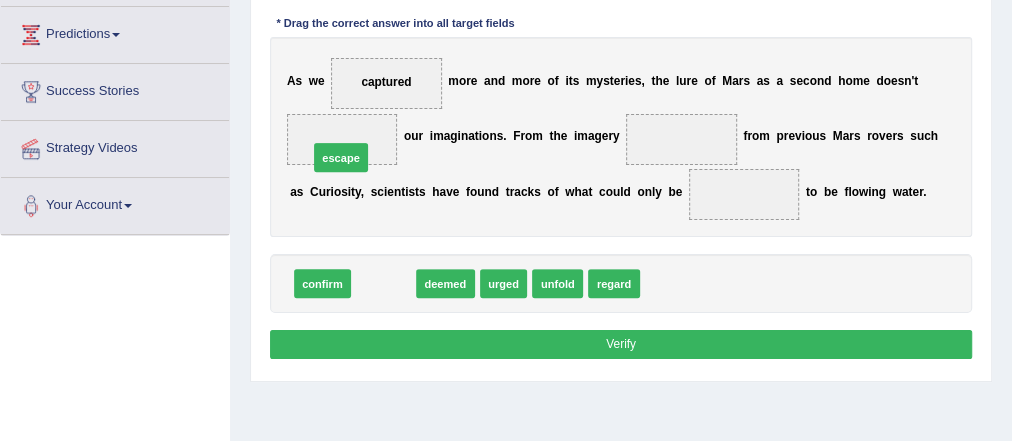 drag, startPoint x: 376, startPoint y: 263, endPoint x: 342, endPoint y: 137, distance: 130.5067 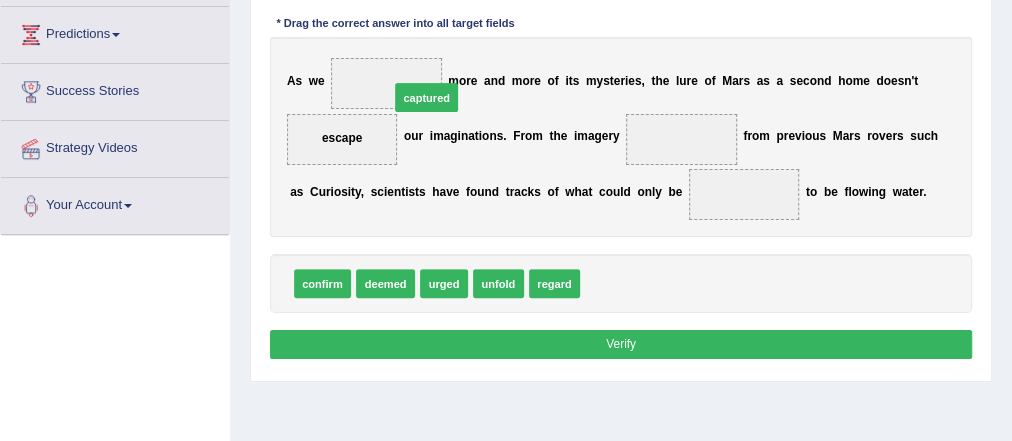 drag, startPoint x: 626, startPoint y: 279, endPoint x: 394, endPoint y: 56, distance: 321.7965 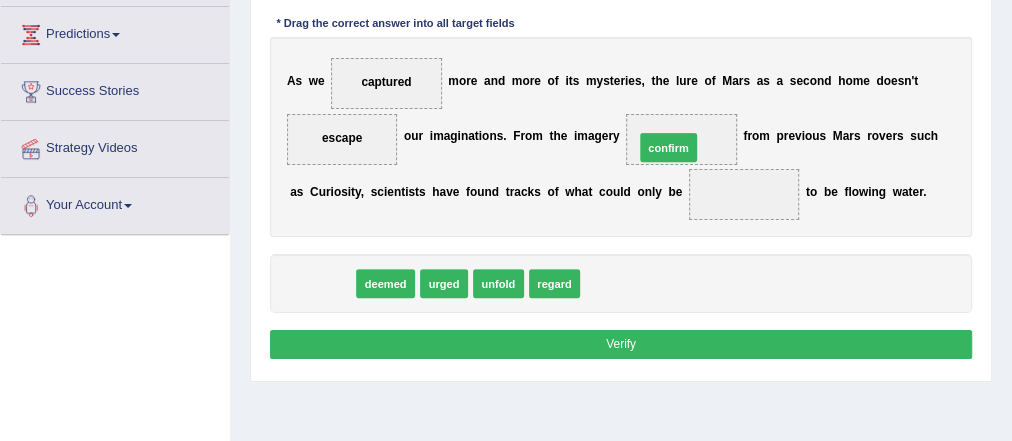 drag, startPoint x: 333, startPoint y: 280, endPoint x: 740, endPoint y: 120, distance: 437.32025 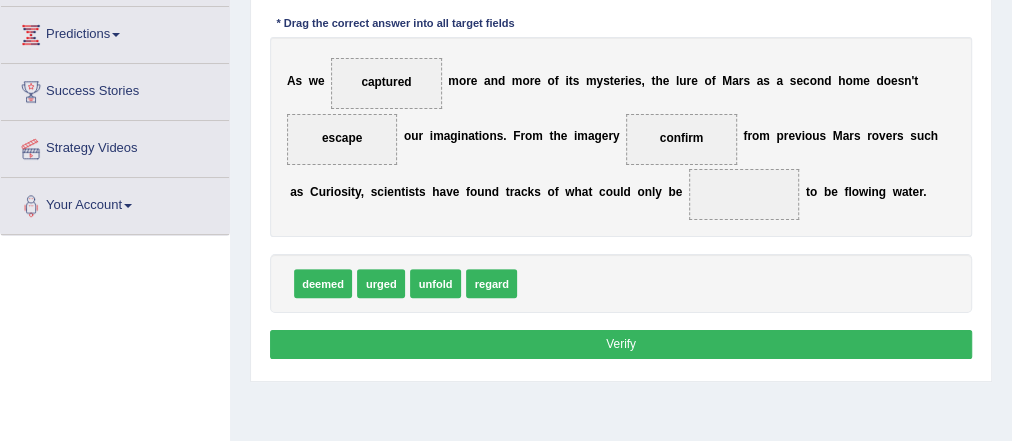 drag, startPoint x: 691, startPoint y: 158, endPoint x: 750, endPoint y: 193, distance: 68.60029 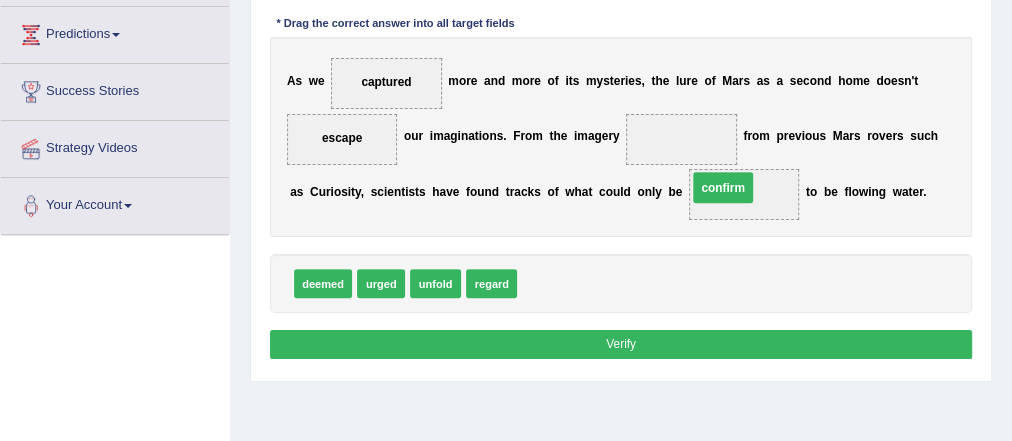 drag, startPoint x: 668, startPoint y: 132, endPoint x: 730, endPoint y: 208, distance: 98.0816 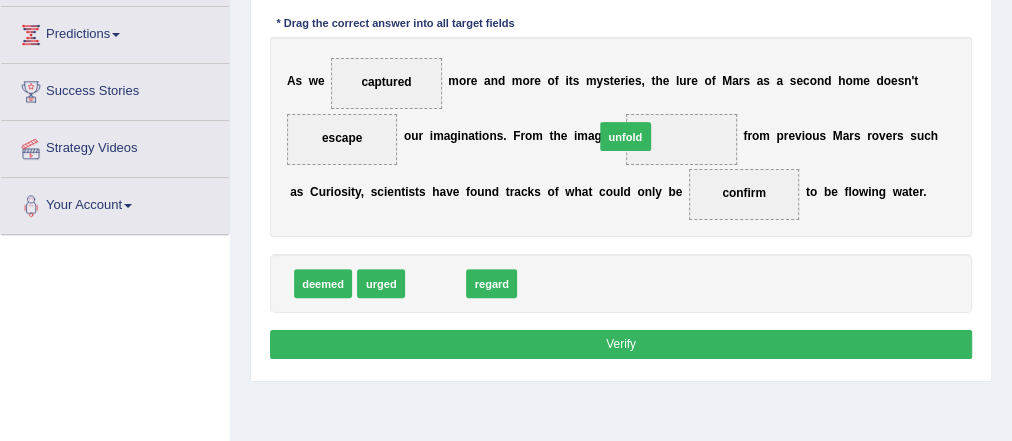 drag, startPoint x: 448, startPoint y: 275, endPoint x: 671, endPoint y: 102, distance: 282.2375 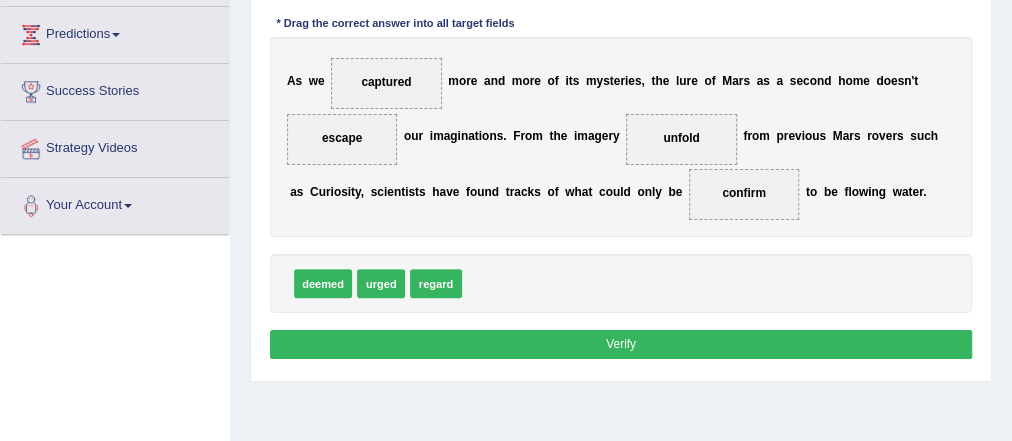 click on "Verify" at bounding box center [621, 344] 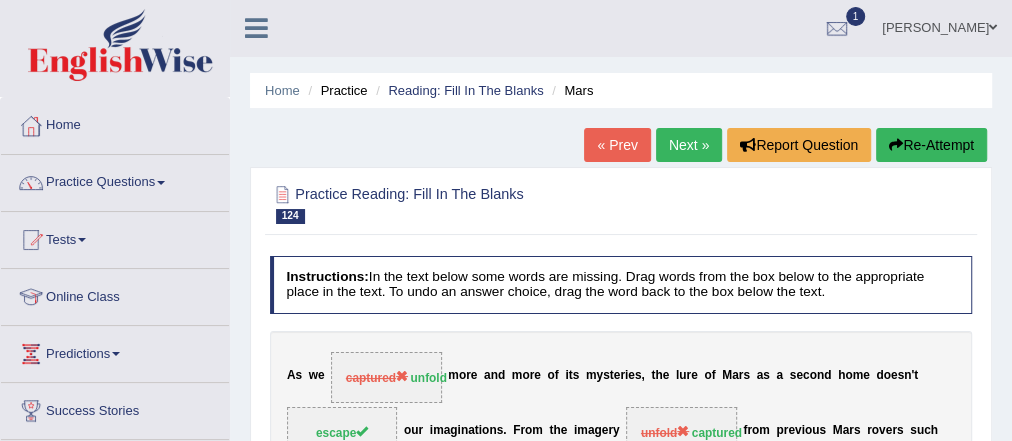 scroll, scrollTop: 0, scrollLeft: 0, axis: both 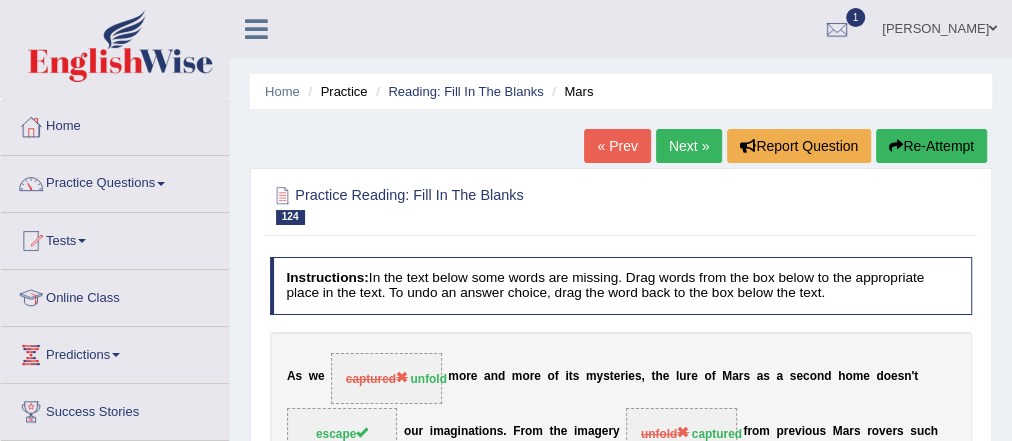 click on "Next »" at bounding box center (689, 146) 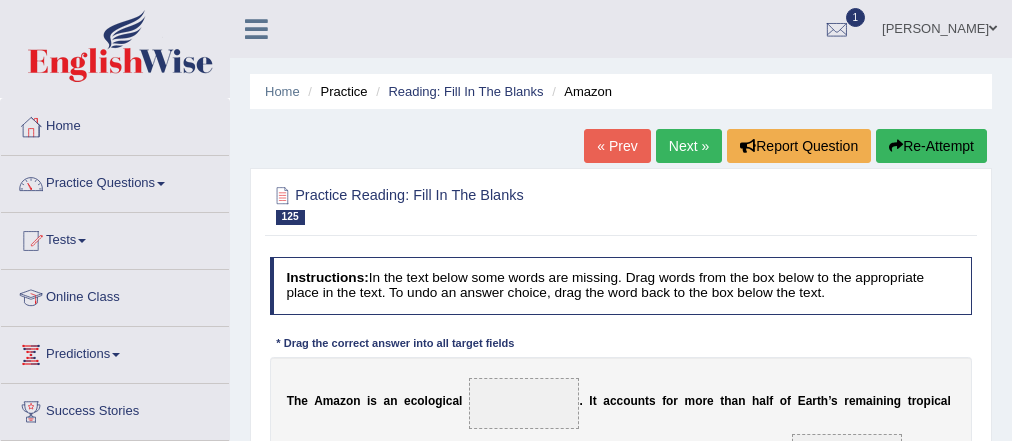 scroll, scrollTop: 320, scrollLeft: 0, axis: vertical 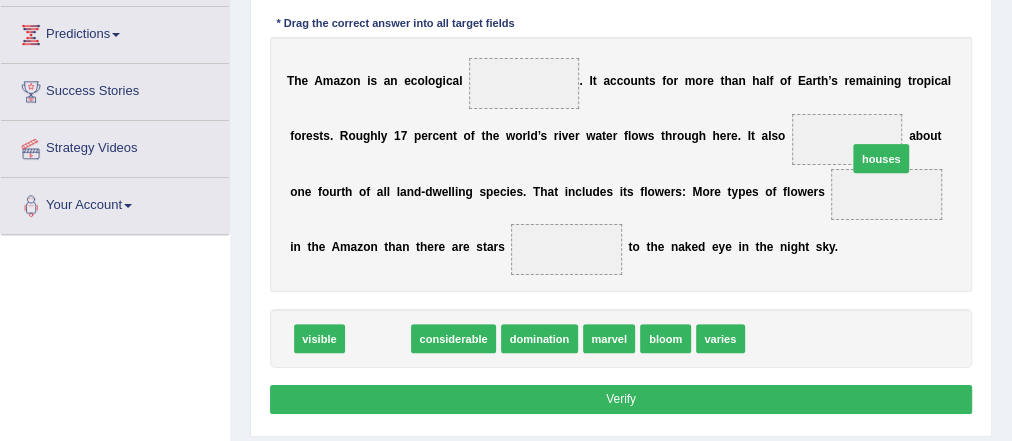 drag, startPoint x: 390, startPoint y: 331, endPoint x: 978, endPoint y: 112, distance: 627.45917 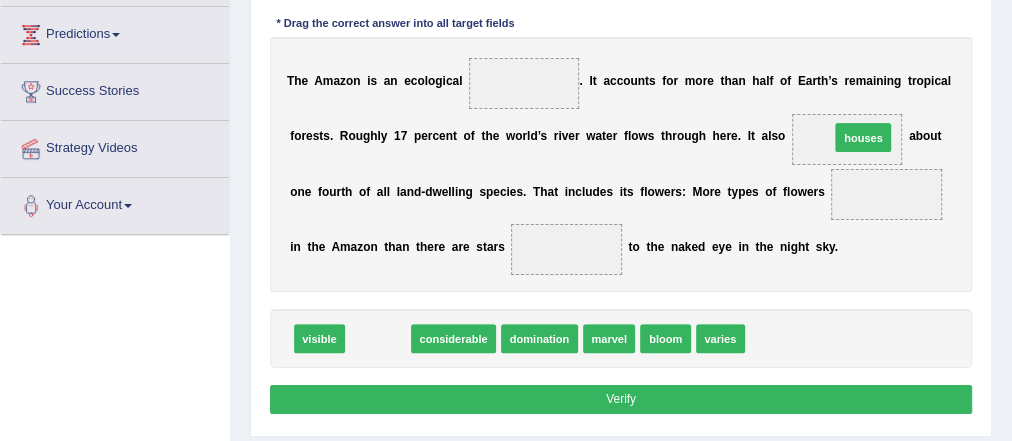 drag, startPoint x: 377, startPoint y: 340, endPoint x: 942, endPoint y: 101, distance: 613.47046 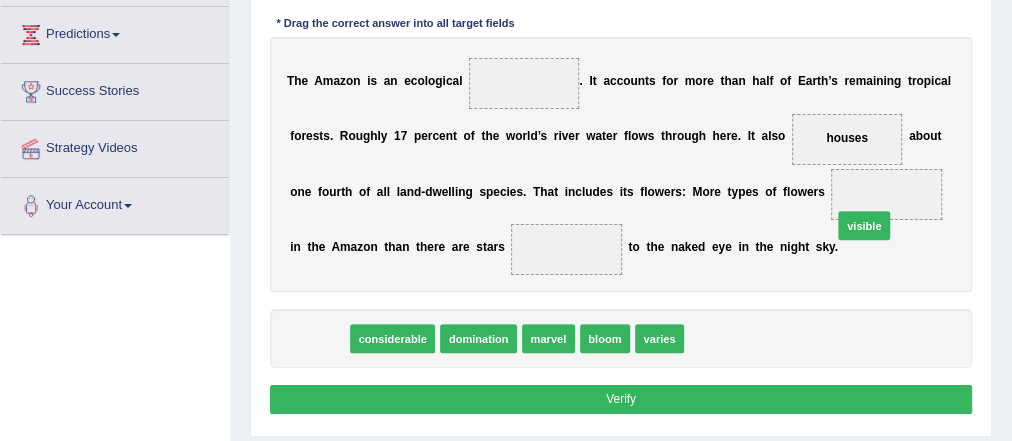 drag, startPoint x: 322, startPoint y: 331, endPoint x: 974, endPoint y: 189, distance: 667.28406 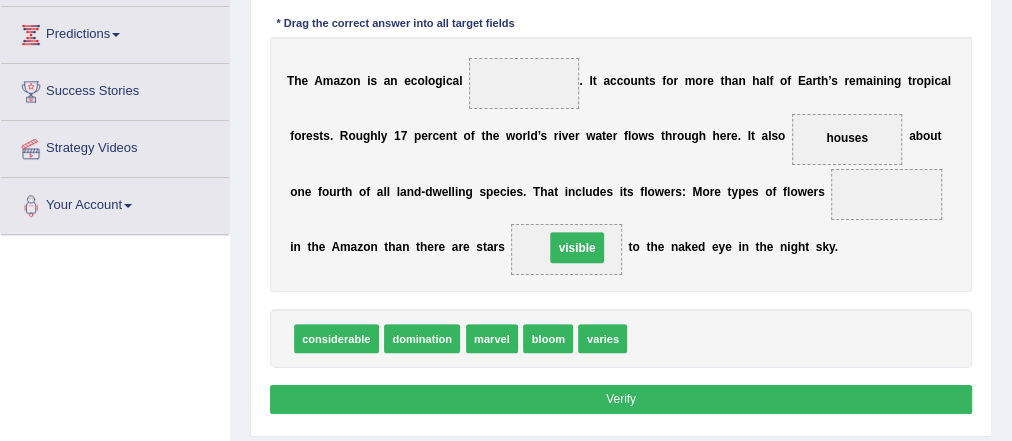 drag, startPoint x: 883, startPoint y: 194, endPoint x: 552, endPoint y: 266, distance: 338.74033 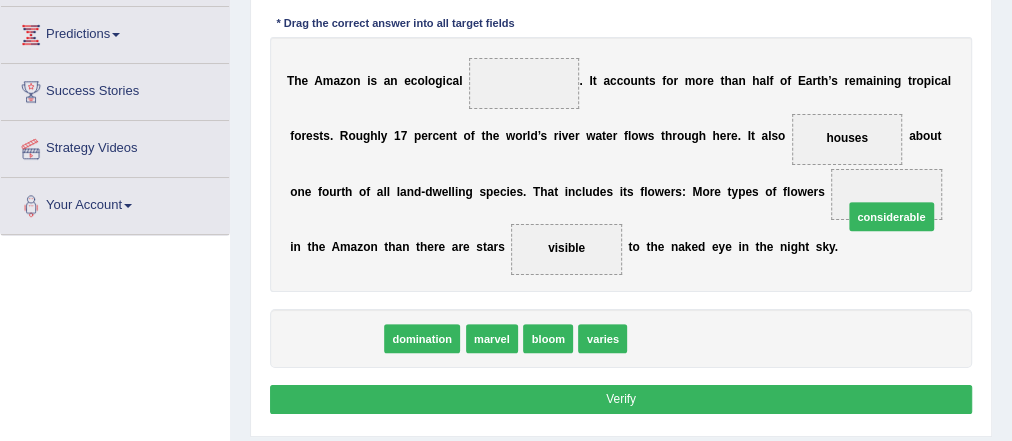drag, startPoint x: 349, startPoint y: 338, endPoint x: 994, endPoint y: 183, distance: 663.3627 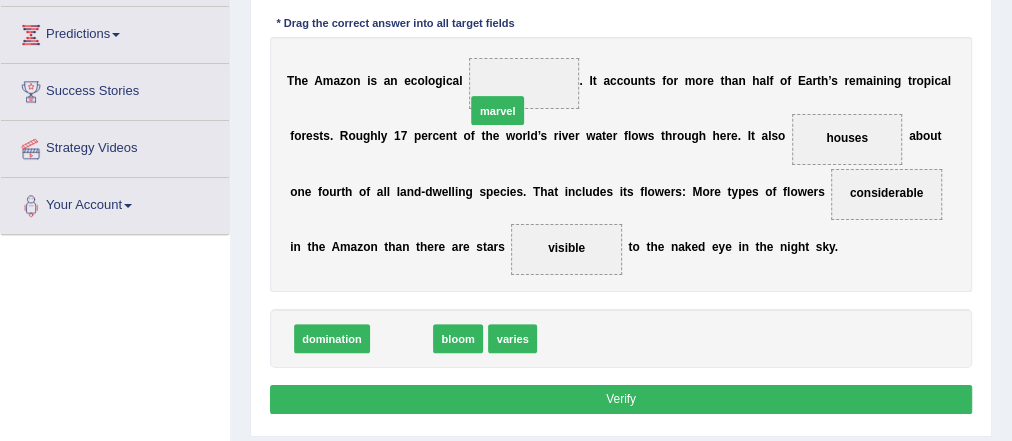 drag, startPoint x: 404, startPoint y: 335, endPoint x: 537, endPoint y: 129, distance: 245.204 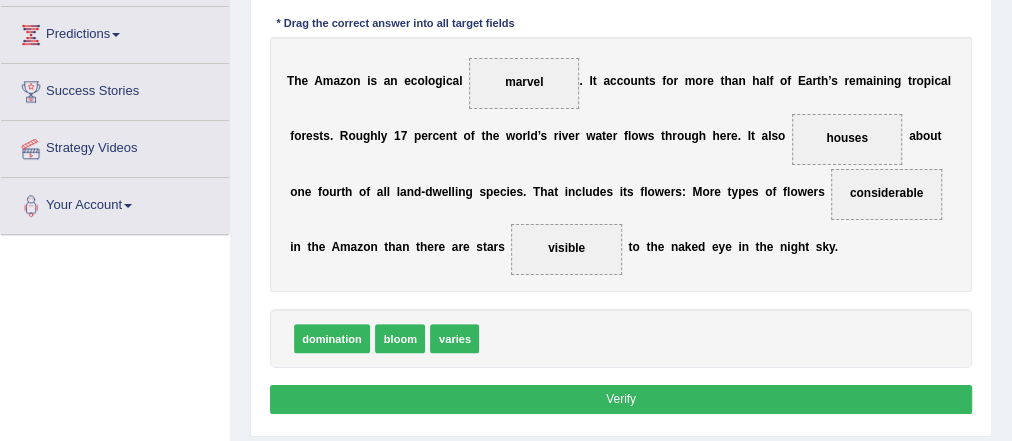 click on "Verify" at bounding box center (621, 399) 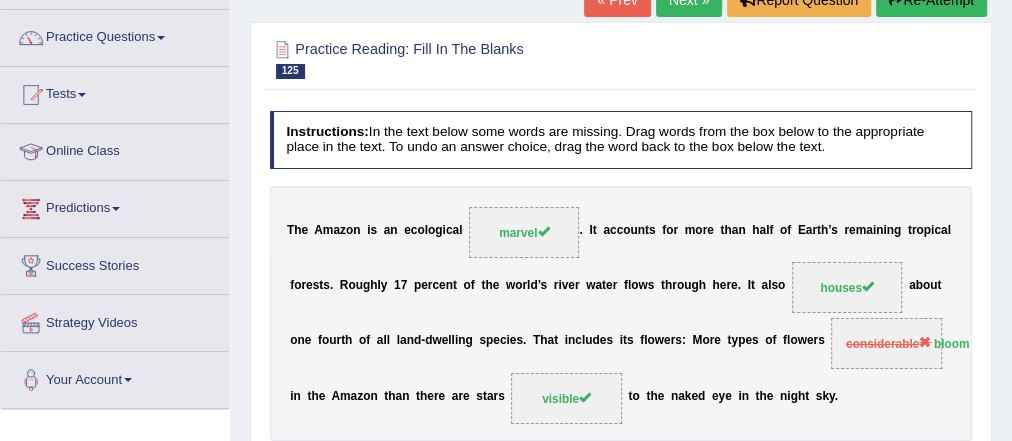 scroll, scrollTop: 0, scrollLeft: 0, axis: both 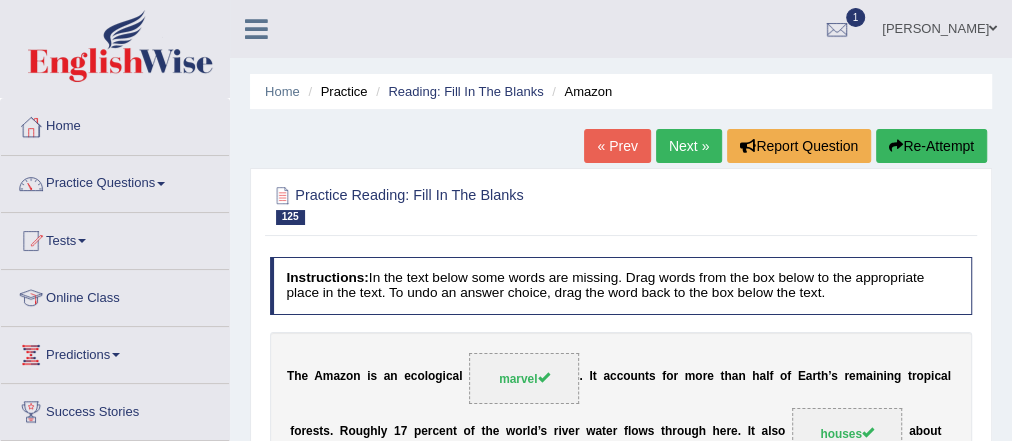 click on "Next »" at bounding box center (689, 146) 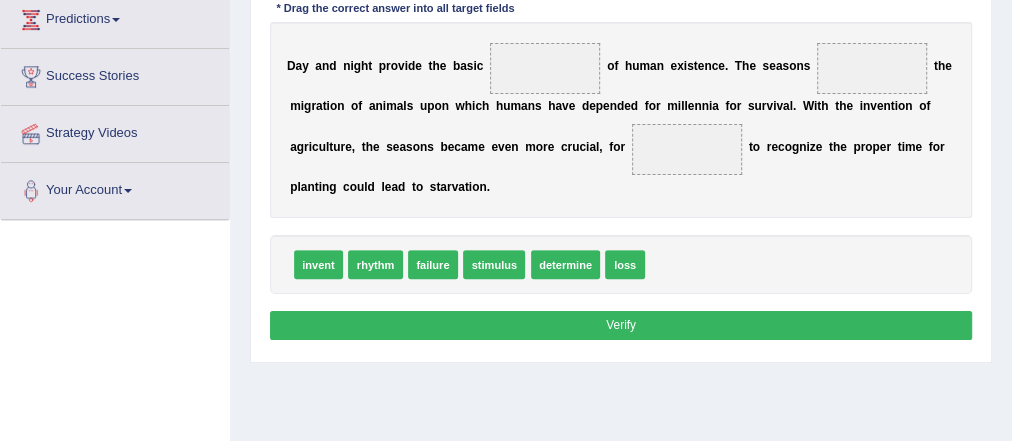 scroll, scrollTop: 0, scrollLeft: 0, axis: both 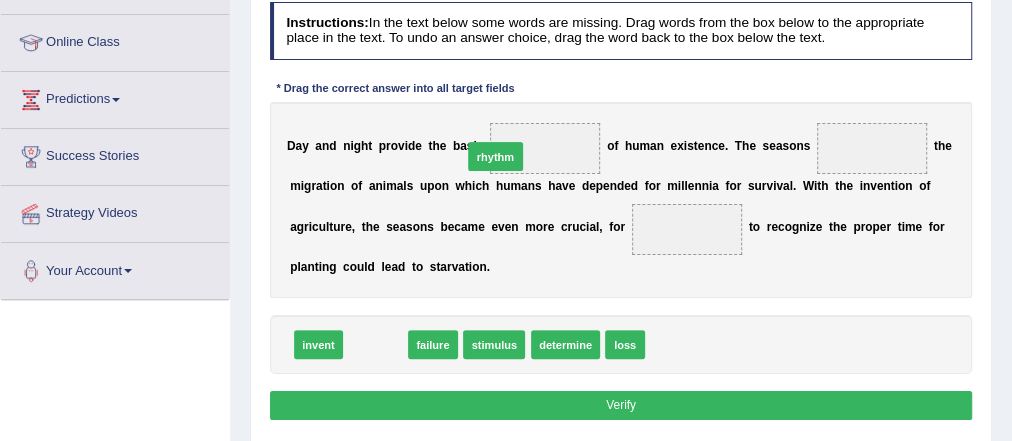 drag, startPoint x: 453, startPoint y: 276, endPoint x: 519, endPoint y: 120, distance: 169.38713 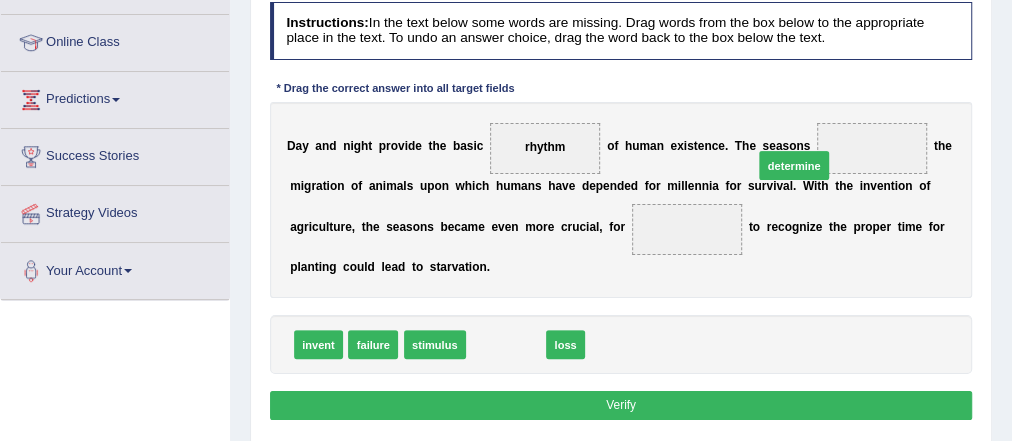 drag, startPoint x: 517, startPoint y: 344, endPoint x: 865, endPoint y: 132, distance: 407.48987 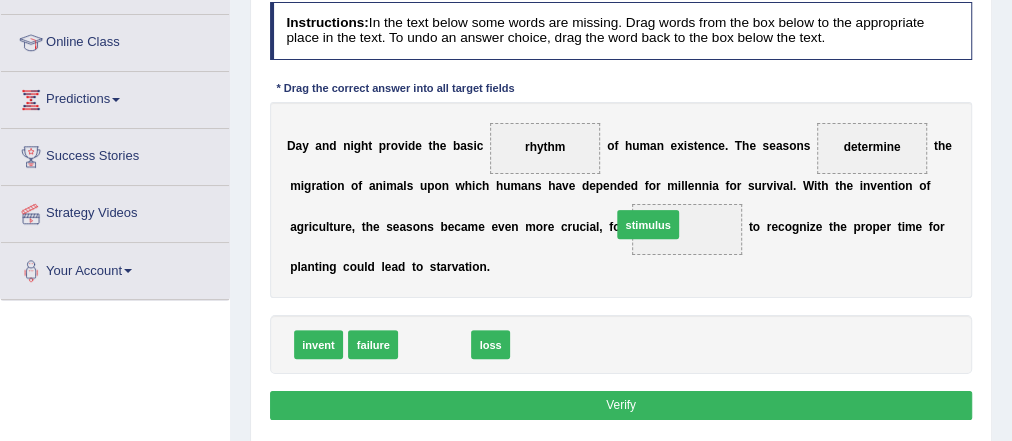 drag, startPoint x: 442, startPoint y: 333, endPoint x: 694, endPoint y: 209, distance: 280.85583 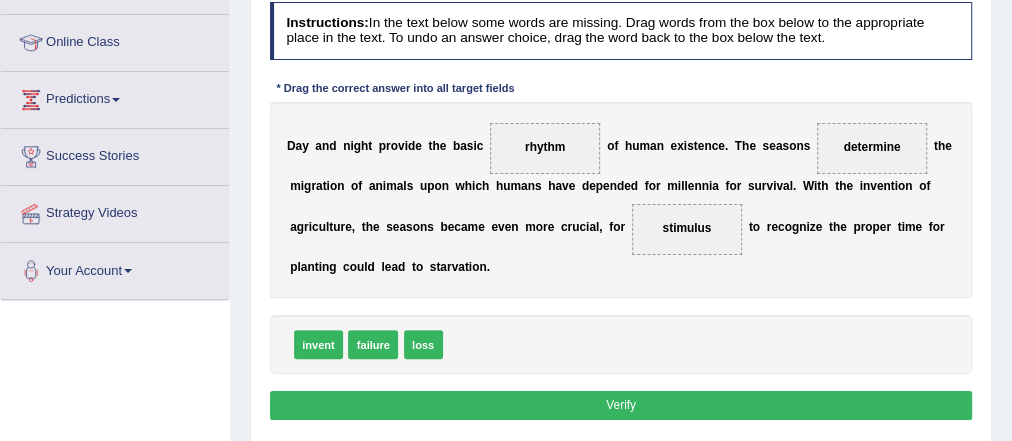 click on "Verify" at bounding box center [621, 405] 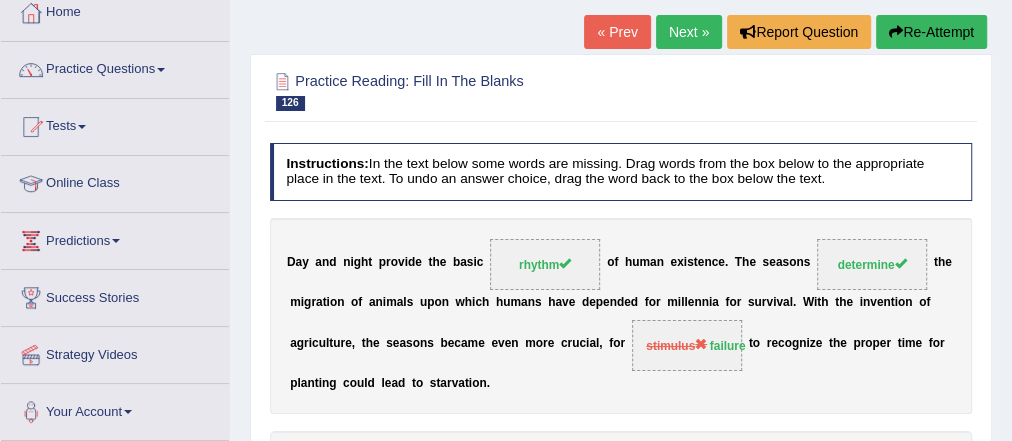 scroll, scrollTop: 95, scrollLeft: 0, axis: vertical 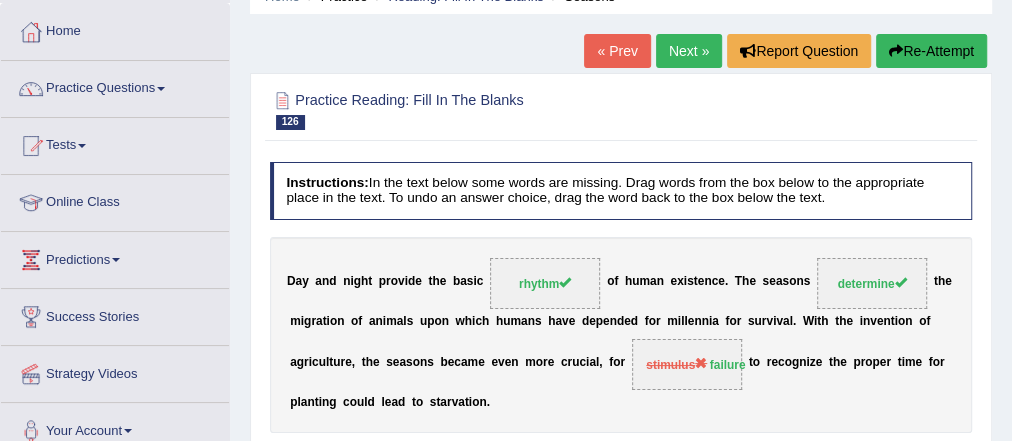 drag, startPoint x: 689, startPoint y: 43, endPoint x: 678, endPoint y: 45, distance: 11.18034 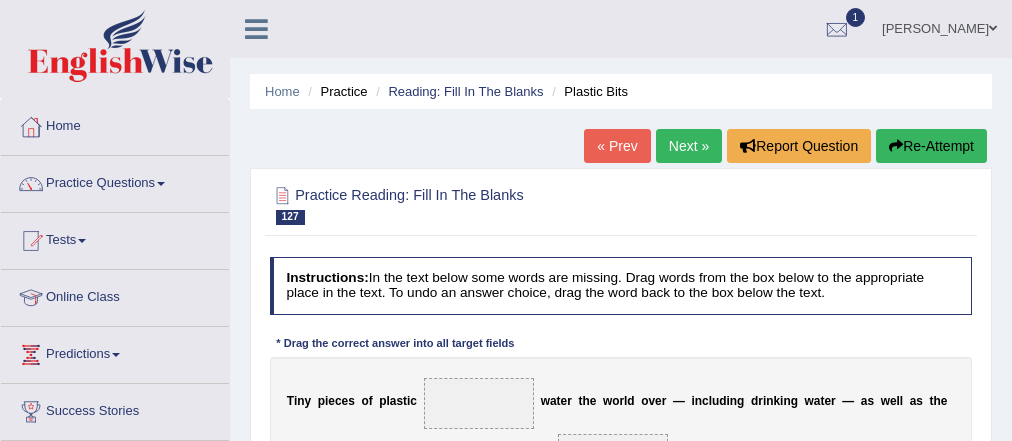 scroll, scrollTop: 320, scrollLeft: 0, axis: vertical 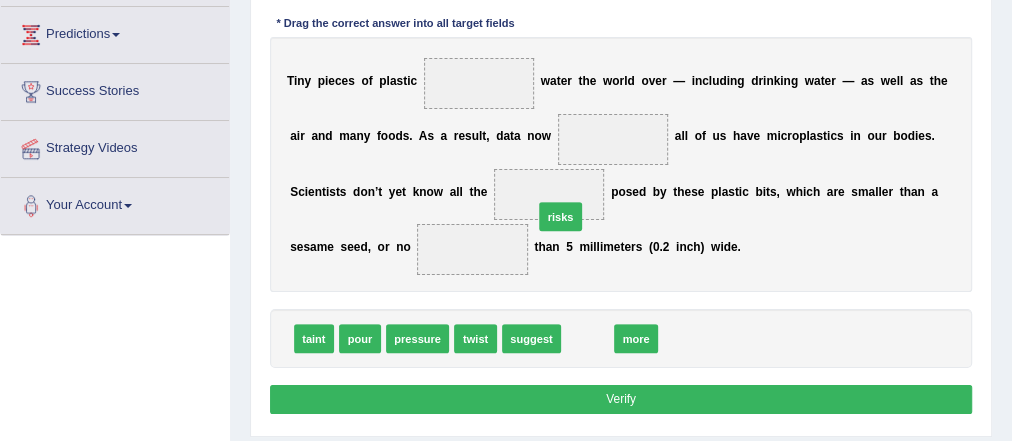 drag, startPoint x: 580, startPoint y: 338, endPoint x: 550, endPoint y: 204, distance: 137.31715 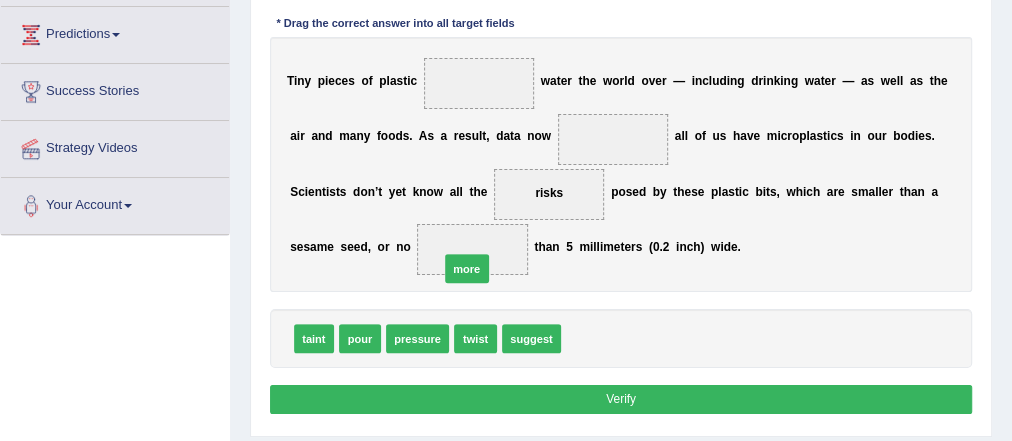 drag, startPoint x: 604, startPoint y: 338, endPoint x: 461, endPoint y: 256, distance: 164.84235 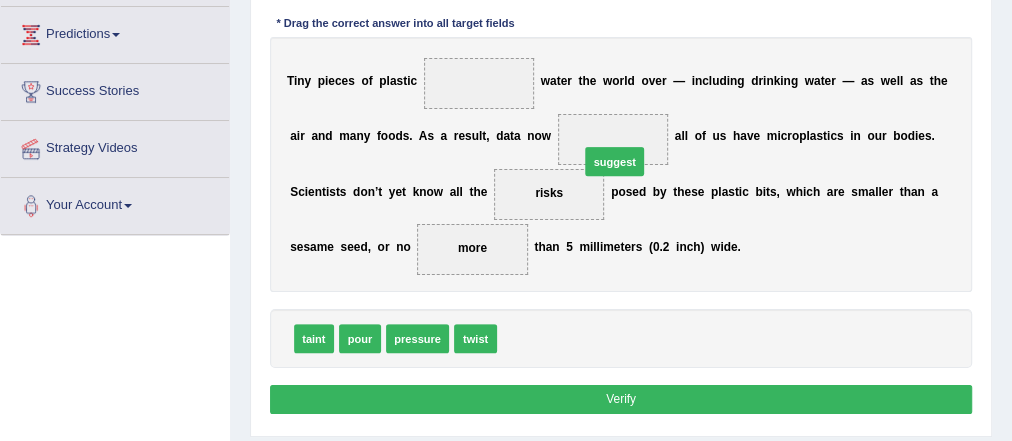 drag, startPoint x: 540, startPoint y: 327, endPoint x: 638, endPoint y: 119, distance: 229.93042 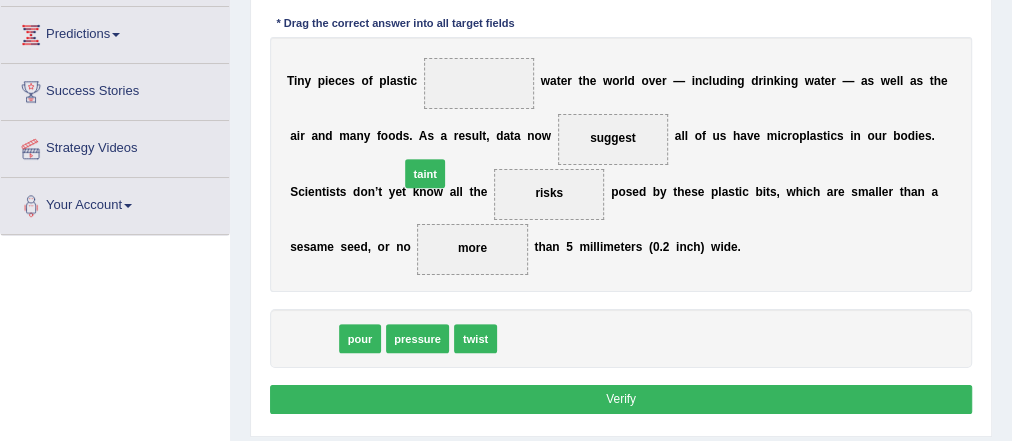 drag, startPoint x: 314, startPoint y: 341, endPoint x: 487, endPoint y: 68, distance: 323.19962 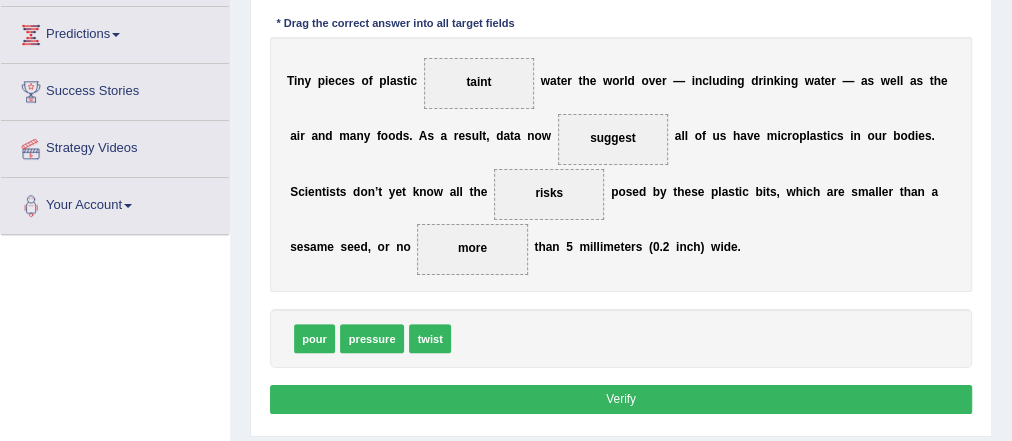 click on "Verify" at bounding box center (621, 399) 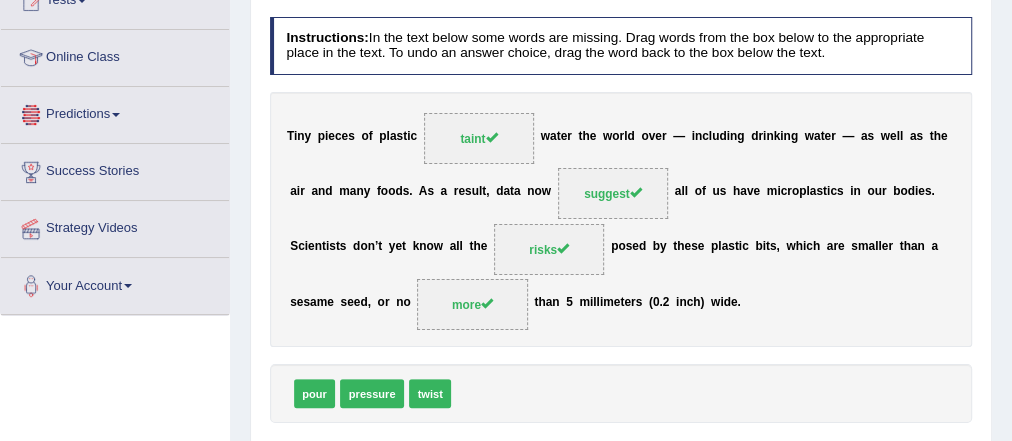 scroll, scrollTop: 80, scrollLeft: 0, axis: vertical 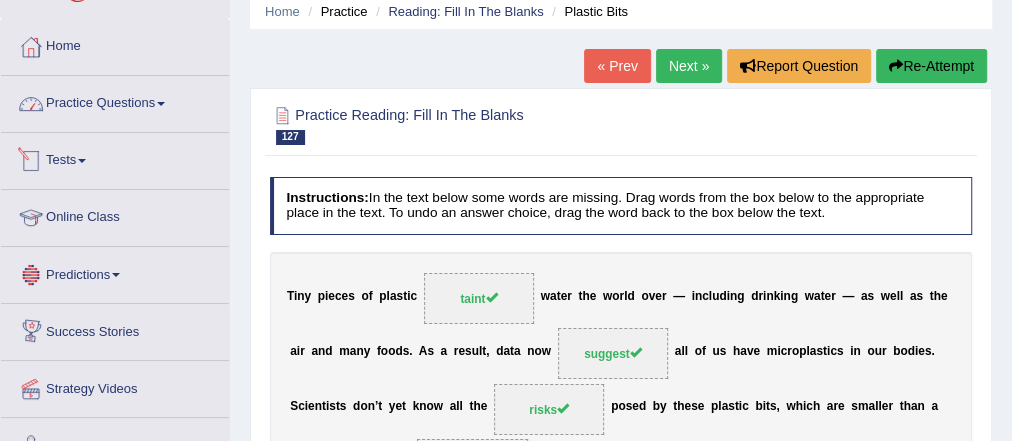 click on "Practice Questions" at bounding box center (115, 101) 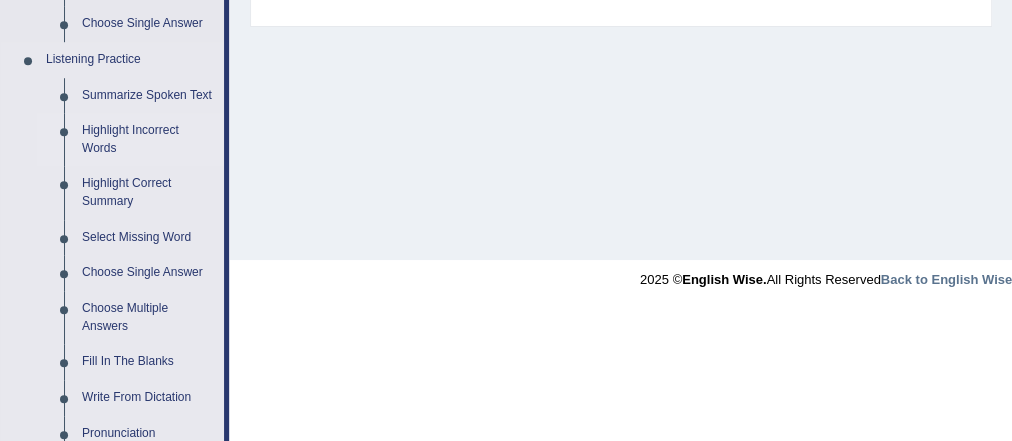 scroll, scrollTop: 800, scrollLeft: 0, axis: vertical 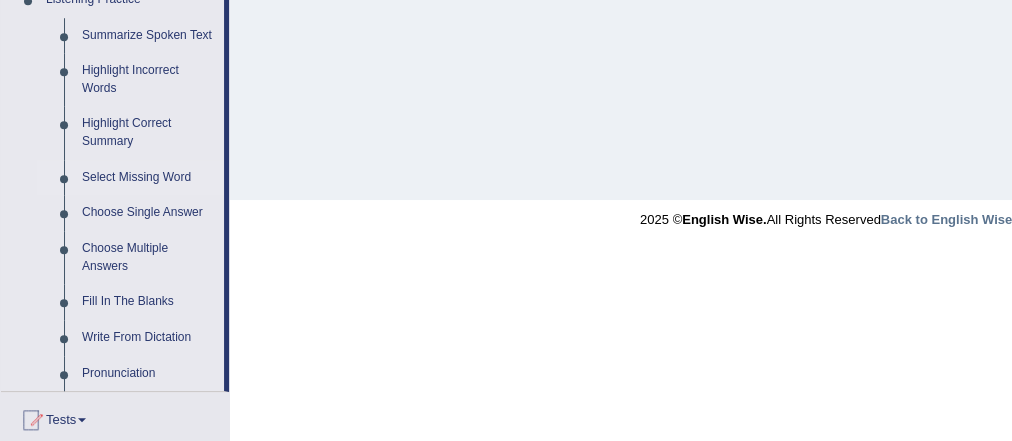 click on "Select Missing Word" at bounding box center [148, 178] 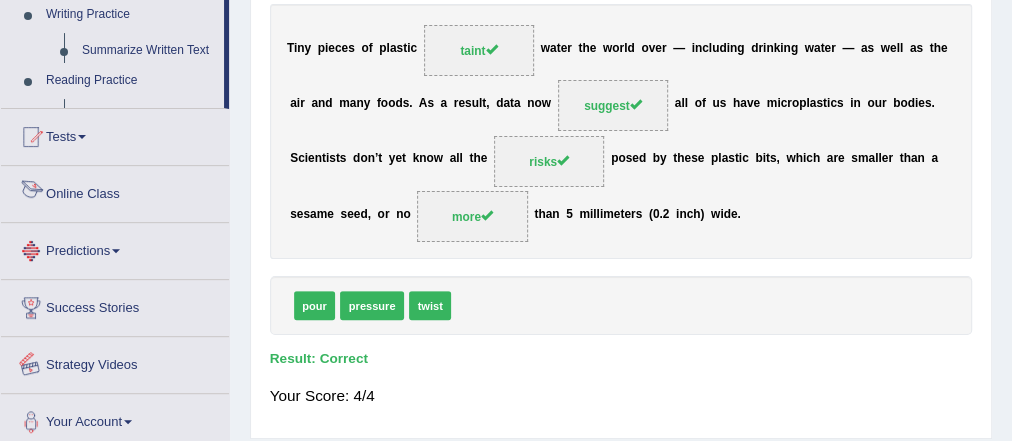 scroll, scrollTop: 609, scrollLeft: 0, axis: vertical 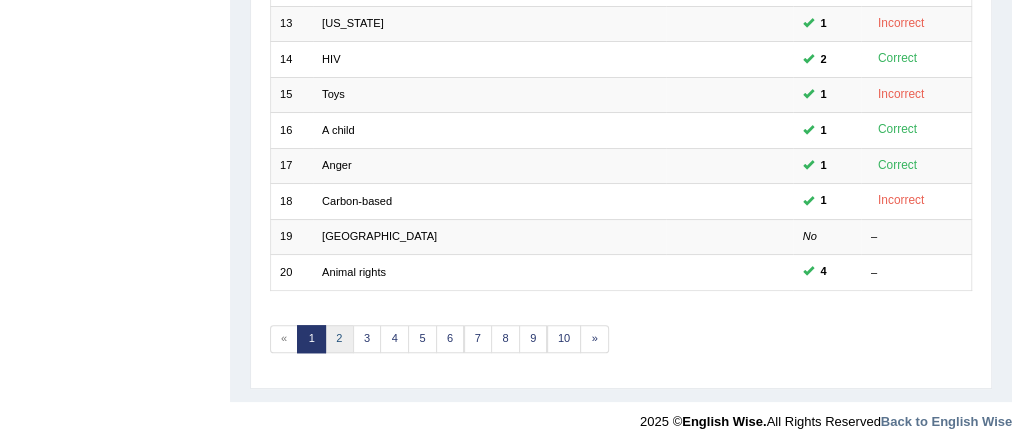 click on "2" at bounding box center (339, 339) 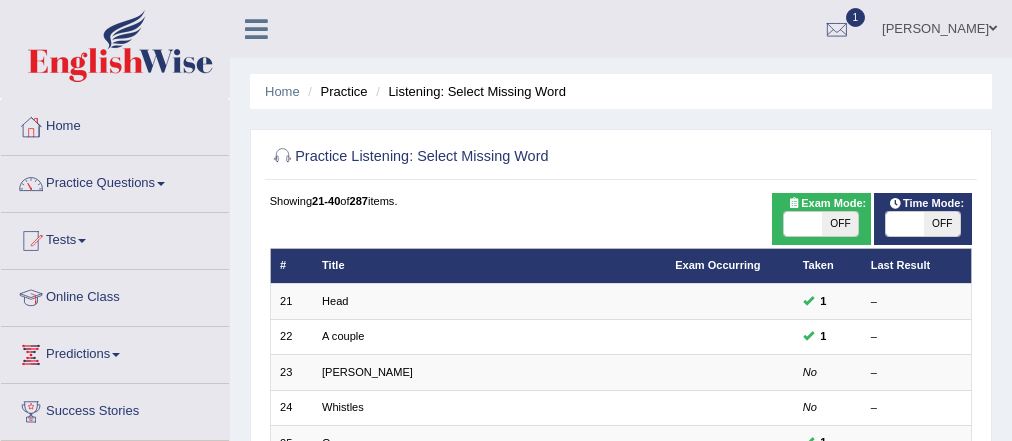 scroll, scrollTop: 80, scrollLeft: 0, axis: vertical 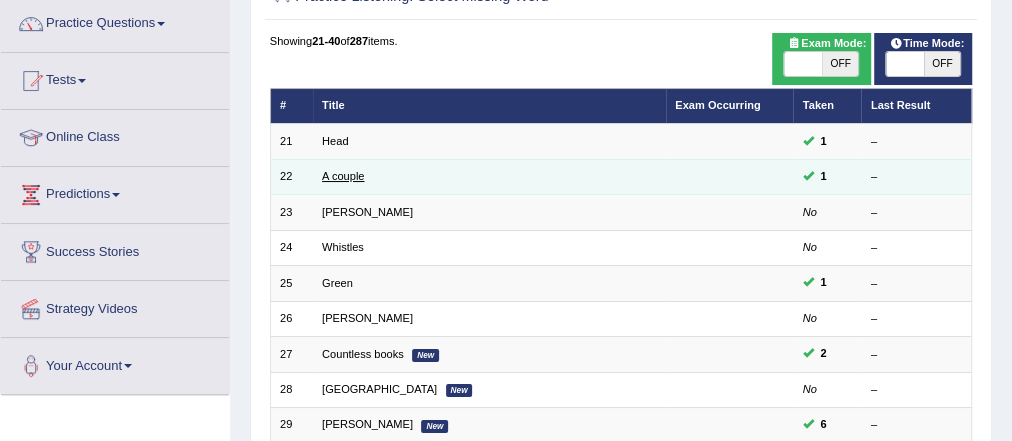 click on "A couple" at bounding box center [343, 176] 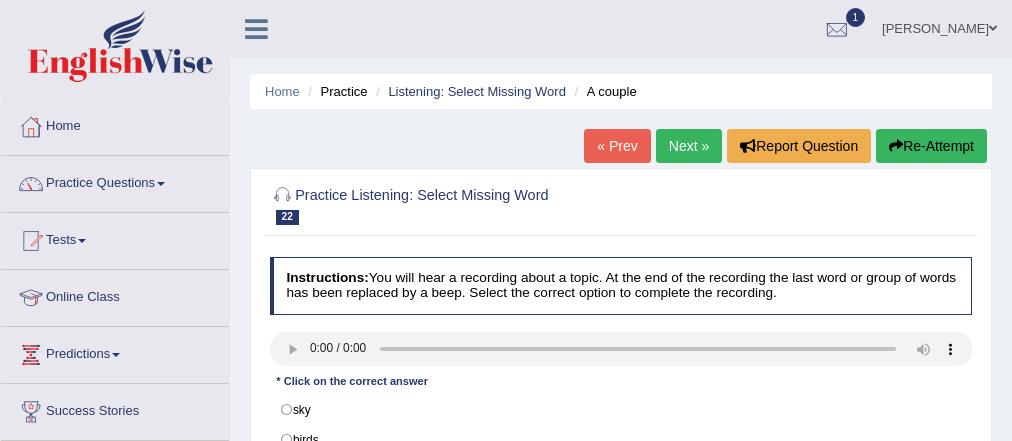 scroll, scrollTop: 240, scrollLeft: 0, axis: vertical 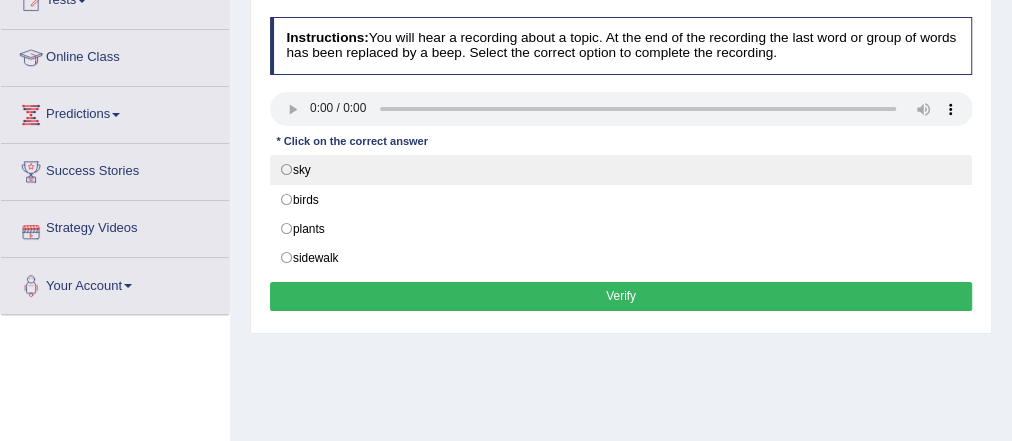 click on "sky" at bounding box center [621, 170] 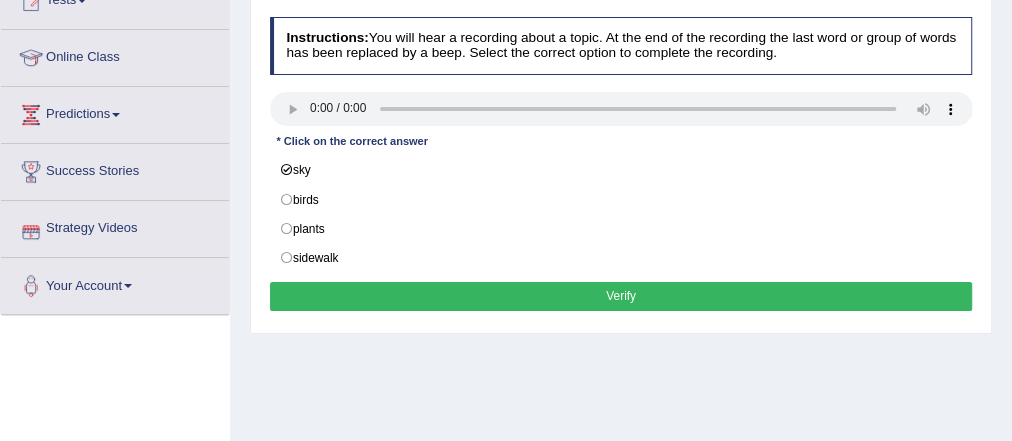 click on "Verify" at bounding box center [621, 296] 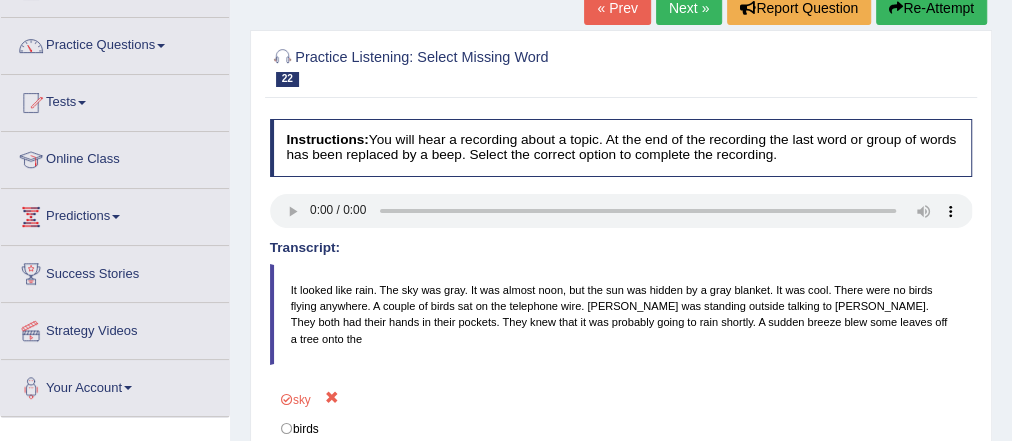 scroll, scrollTop: 80, scrollLeft: 0, axis: vertical 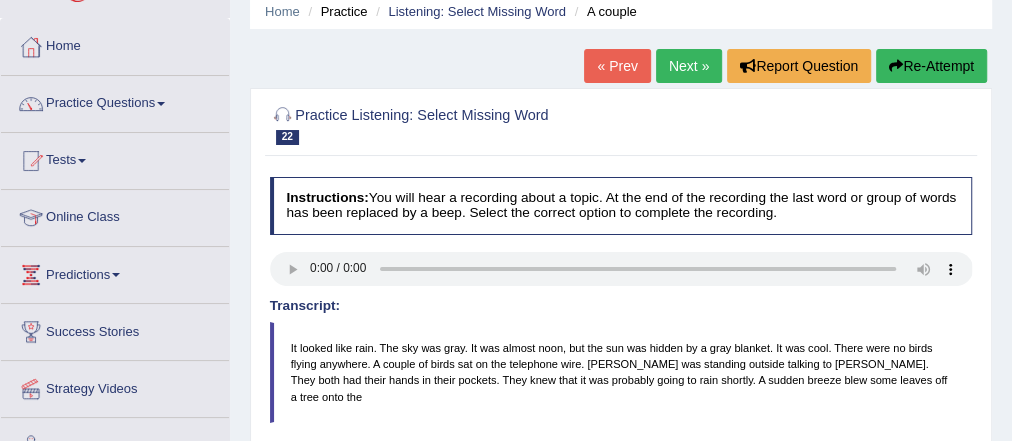 click on "Next »" at bounding box center [689, 66] 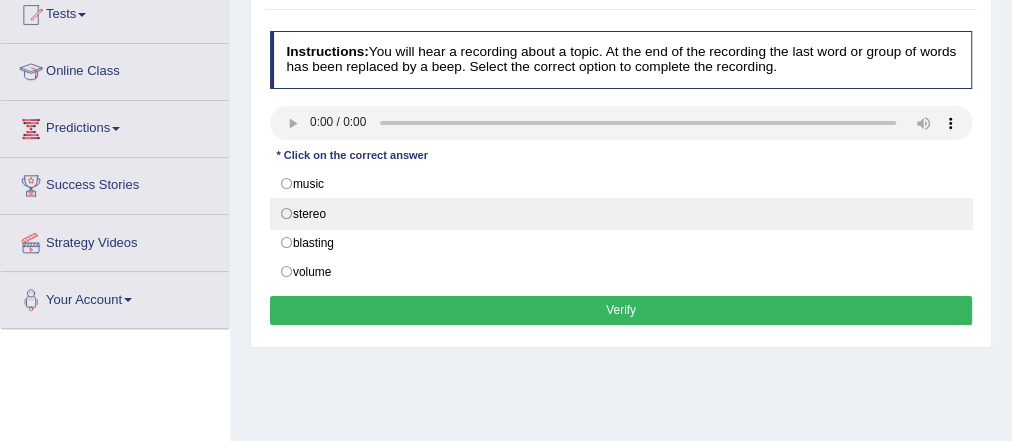 scroll, scrollTop: 240, scrollLeft: 0, axis: vertical 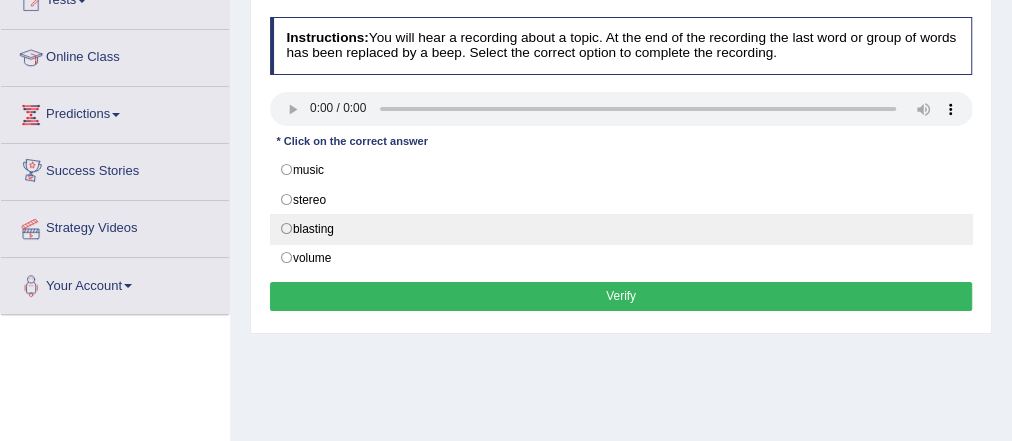 click on "blasting" at bounding box center [621, 229] 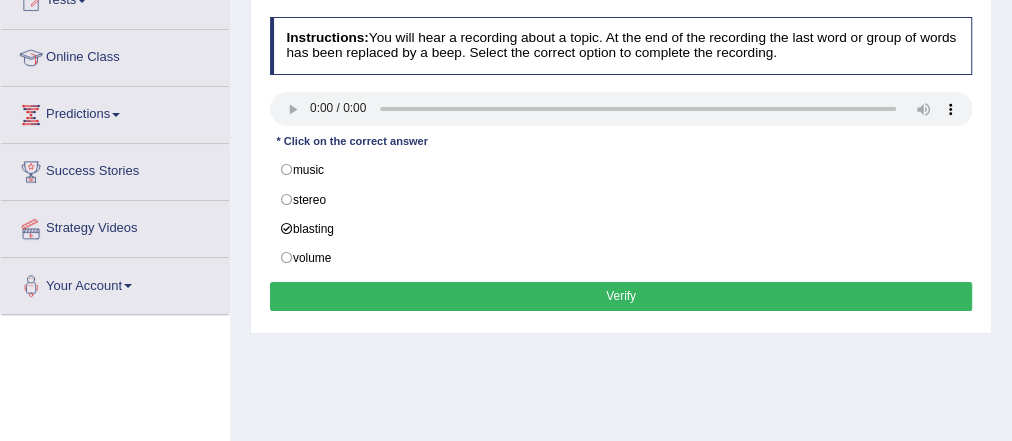 click on "Verify" at bounding box center [621, 296] 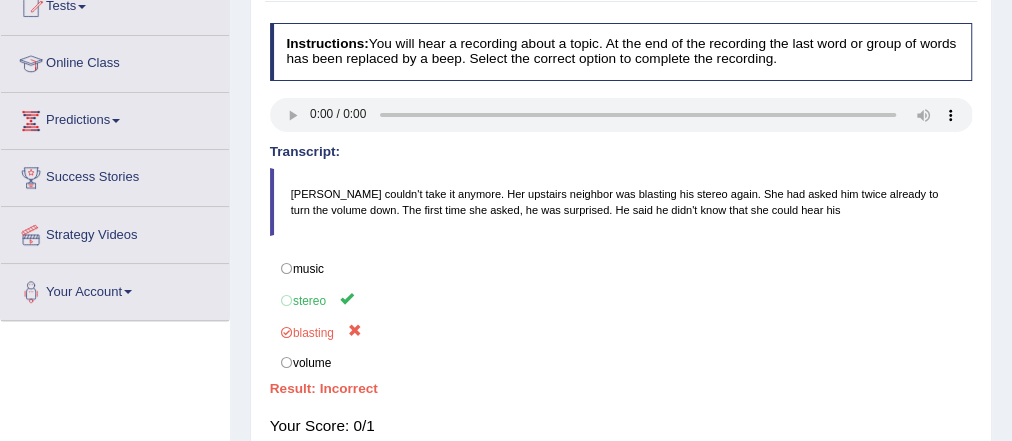 scroll, scrollTop: 0, scrollLeft: 0, axis: both 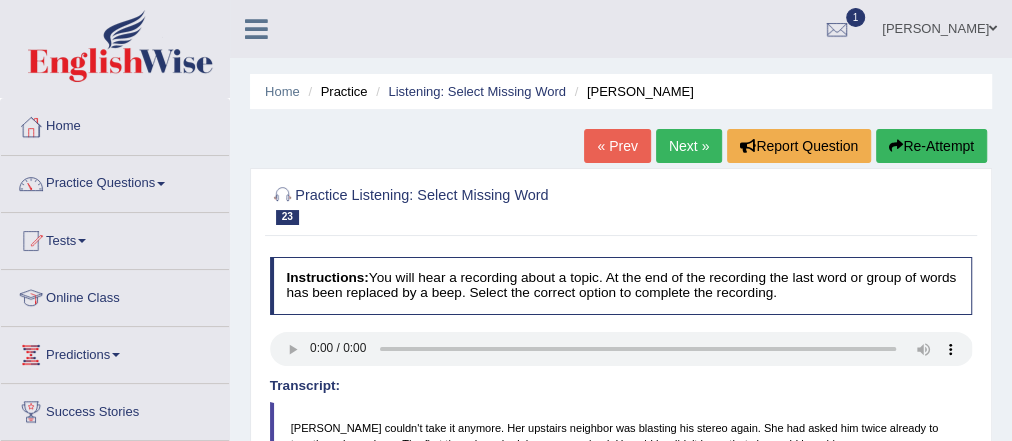 click on "Next »" at bounding box center (689, 146) 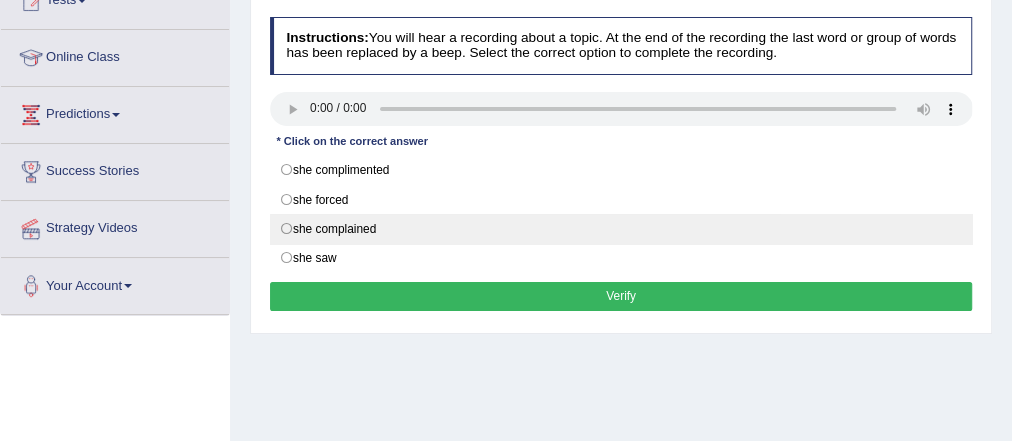 scroll, scrollTop: 240, scrollLeft: 0, axis: vertical 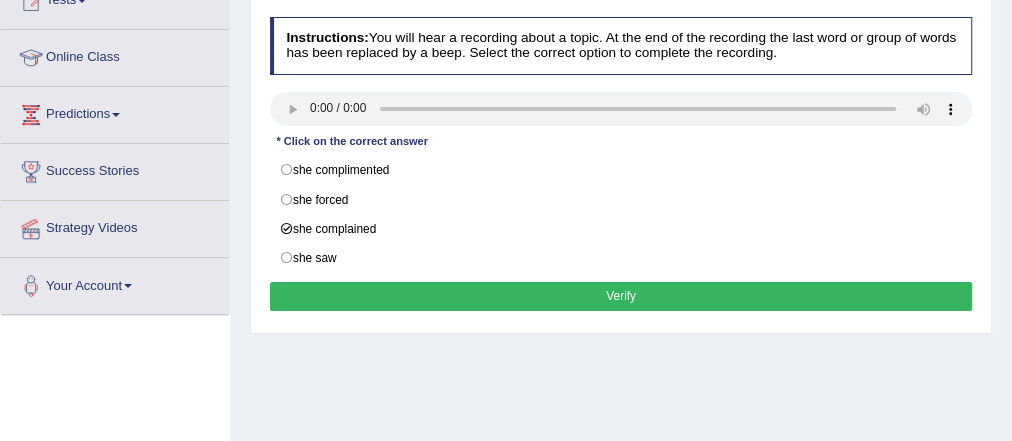 click on "Verify" at bounding box center (621, 296) 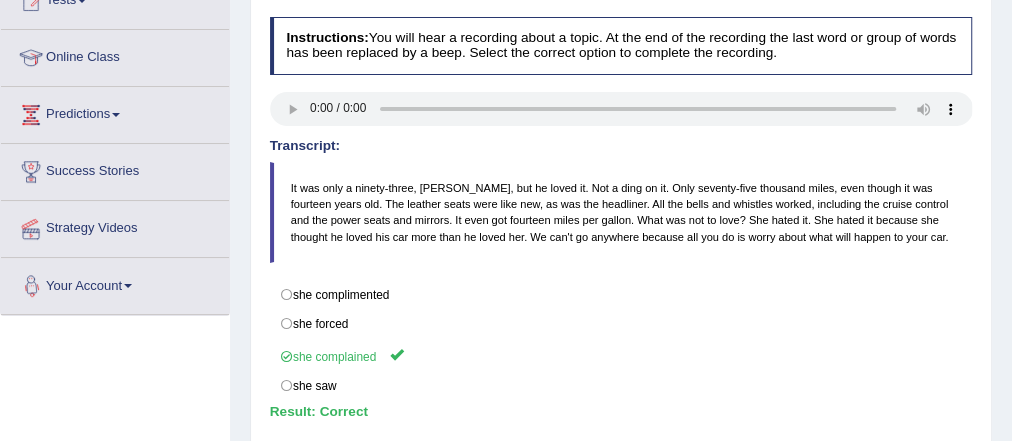scroll, scrollTop: 0, scrollLeft: 0, axis: both 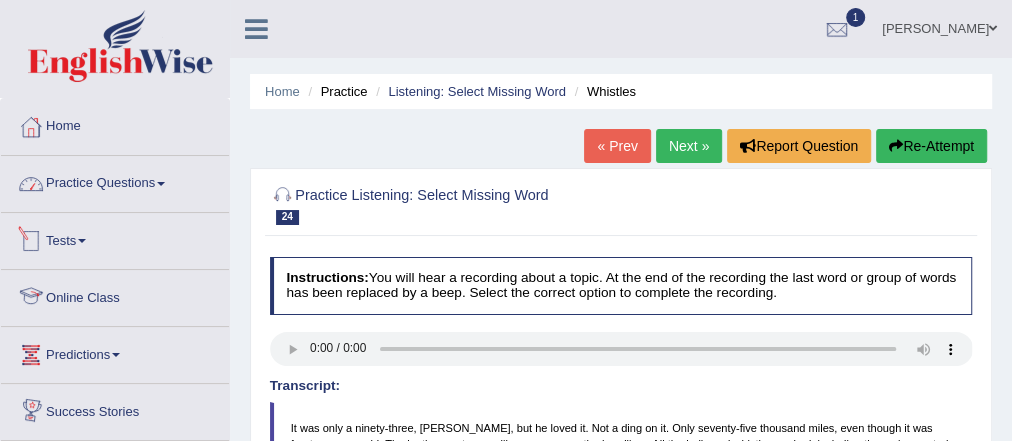 click on "Practice Questions" at bounding box center (115, 181) 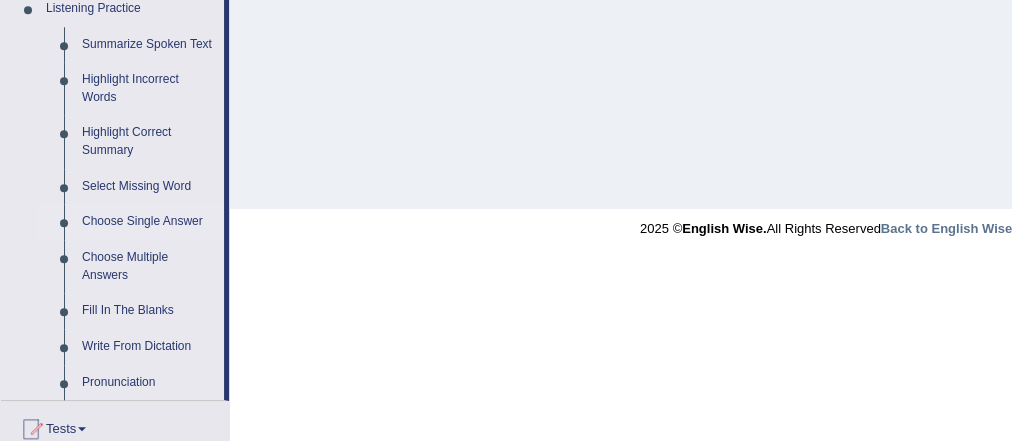 scroll, scrollTop: 800, scrollLeft: 0, axis: vertical 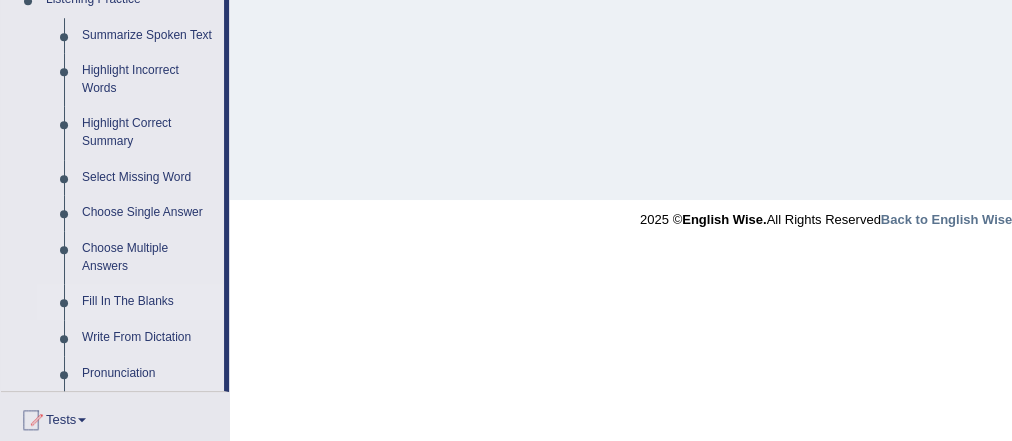 click on "Fill In The Blanks" at bounding box center [148, 302] 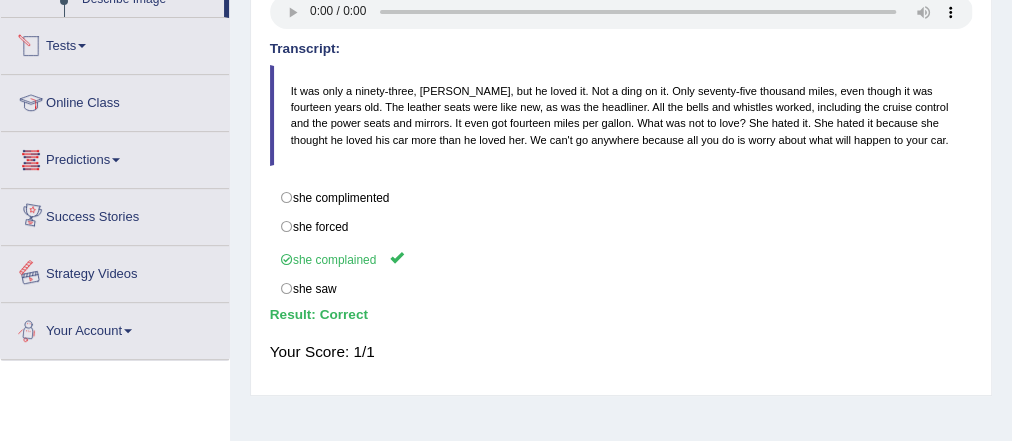 scroll, scrollTop: 1087, scrollLeft: 0, axis: vertical 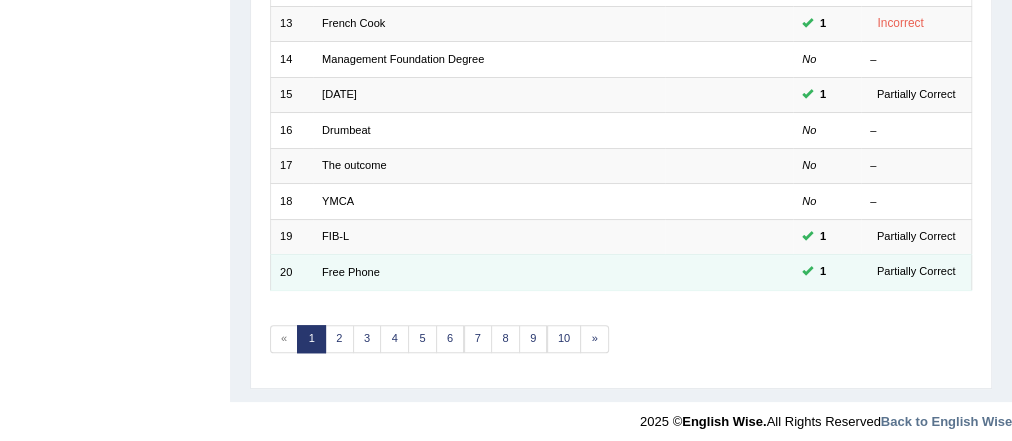 click on "Free Phone" at bounding box center [489, 272] 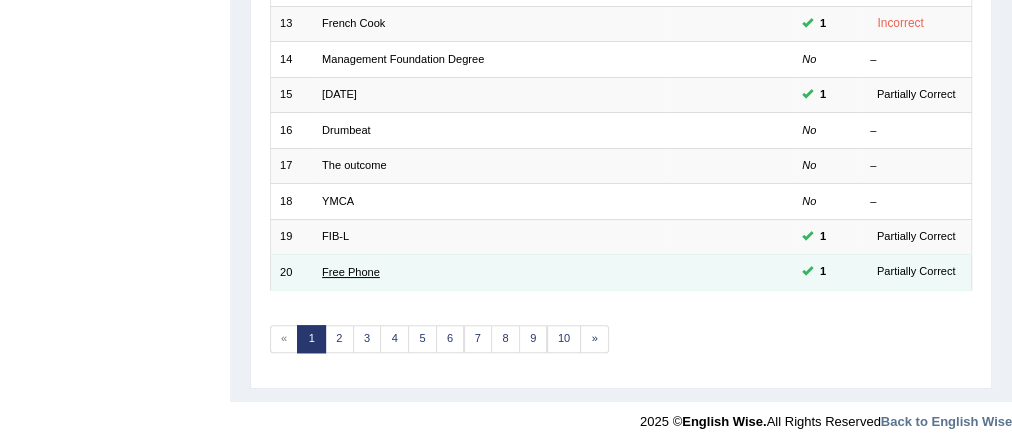 click on "Free Phone" at bounding box center [351, 272] 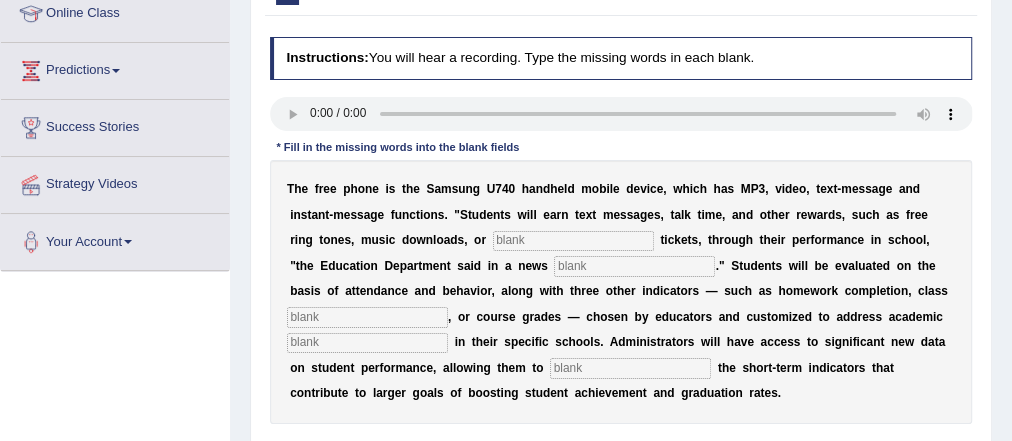 scroll, scrollTop: 0, scrollLeft: 0, axis: both 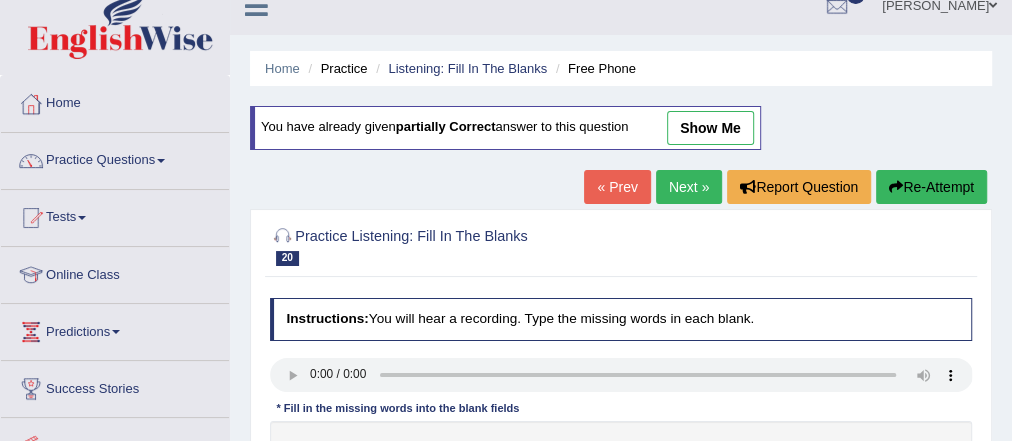 click on "Next »" at bounding box center [689, 187] 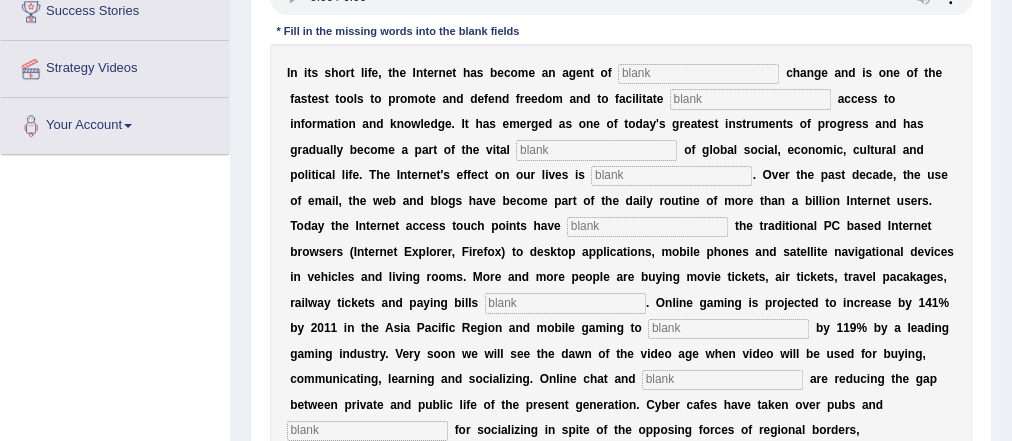 scroll, scrollTop: 0, scrollLeft: 0, axis: both 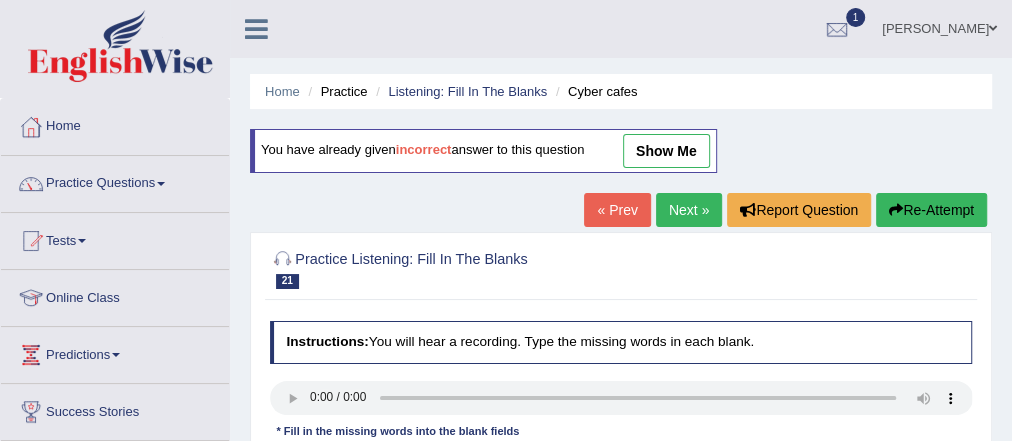 click on "Next »" at bounding box center [689, 210] 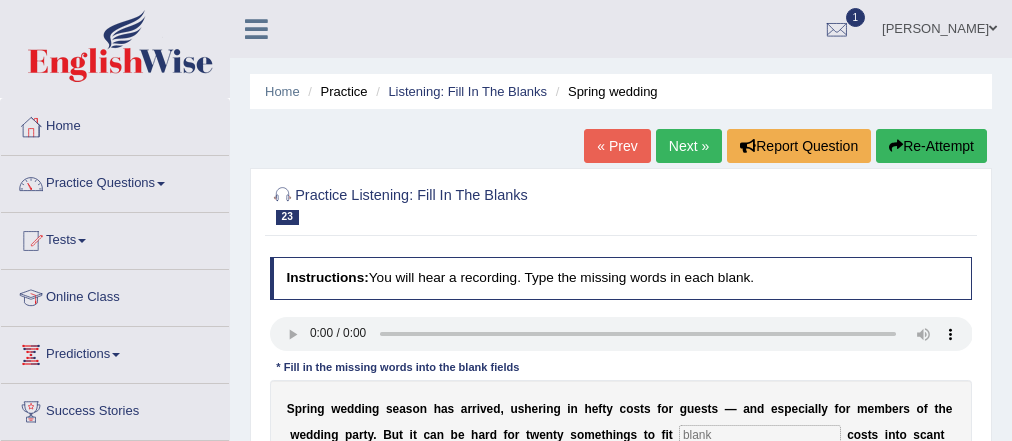 scroll, scrollTop: 0, scrollLeft: 0, axis: both 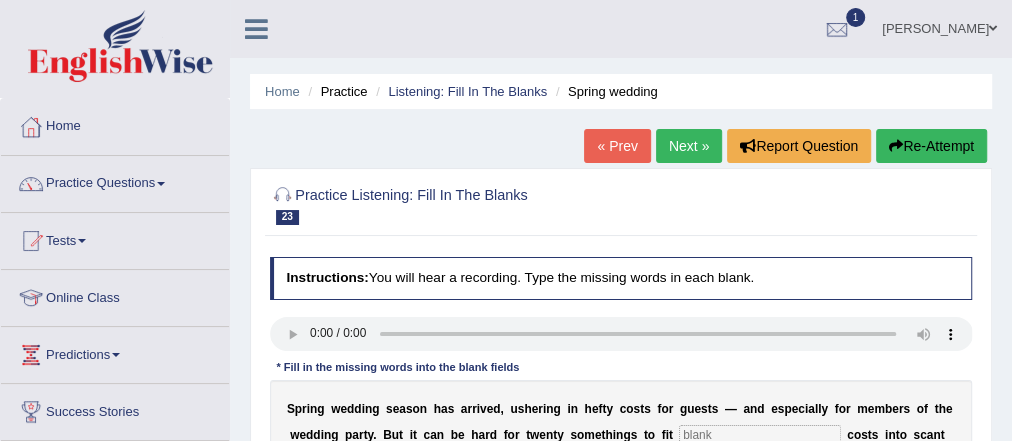 click on "Next »" at bounding box center [689, 146] 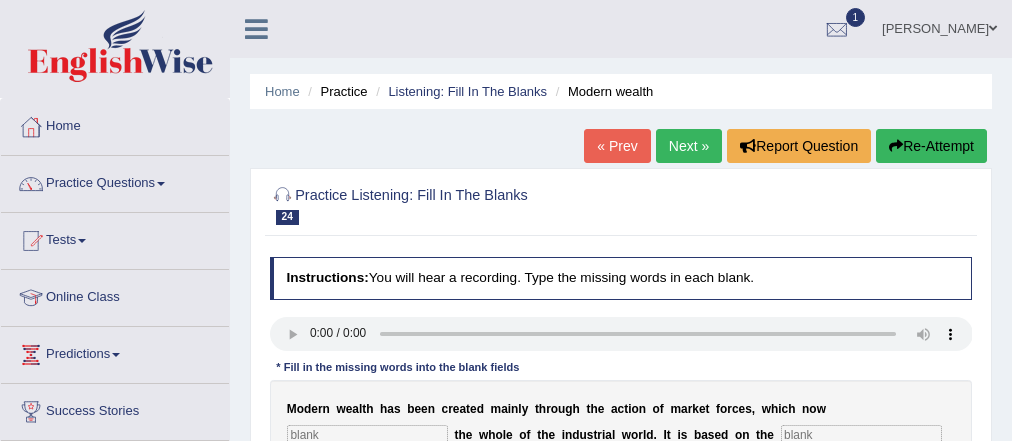 scroll, scrollTop: 480, scrollLeft: 0, axis: vertical 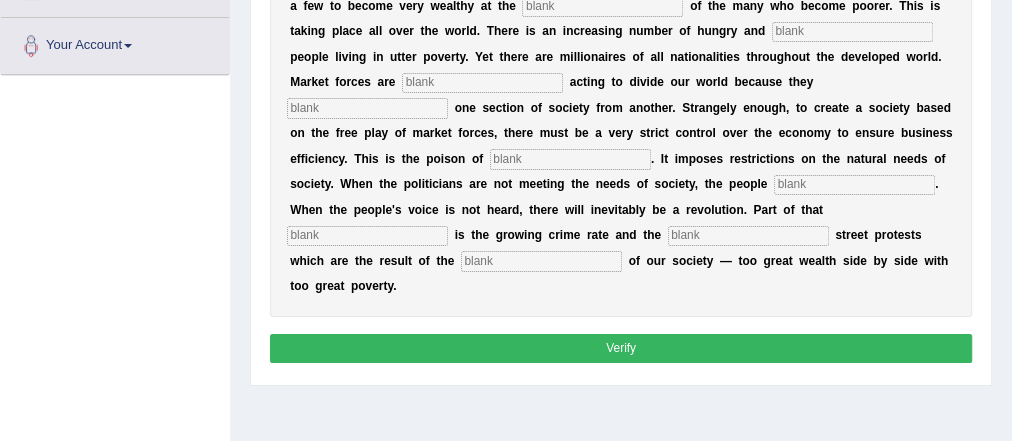 click on "Next »" at bounding box center [689, -334] 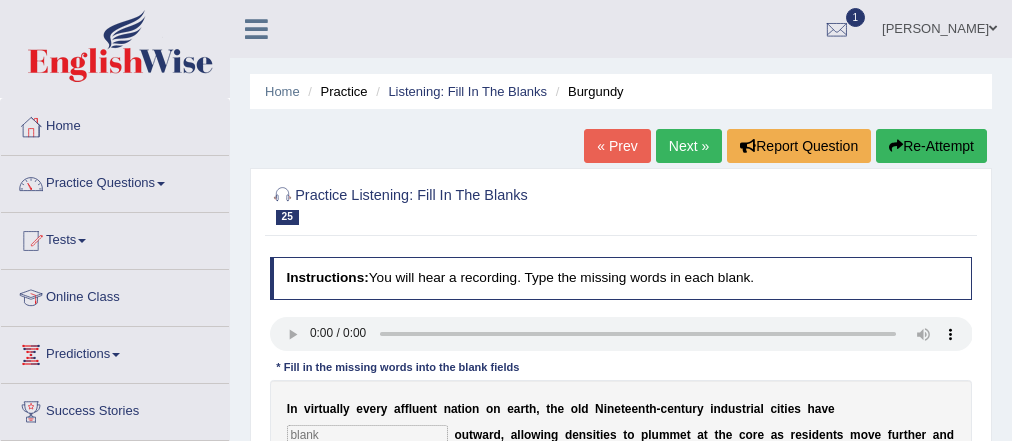 scroll, scrollTop: 0, scrollLeft: 0, axis: both 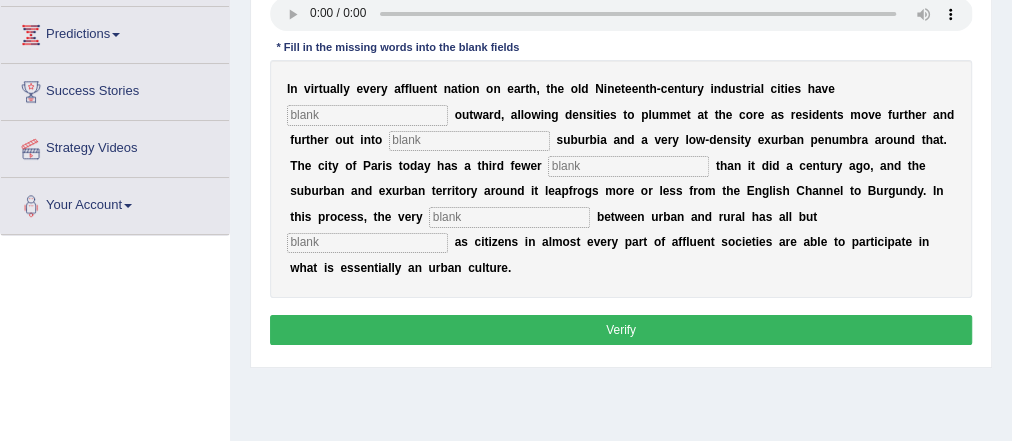 click at bounding box center [367, 115] 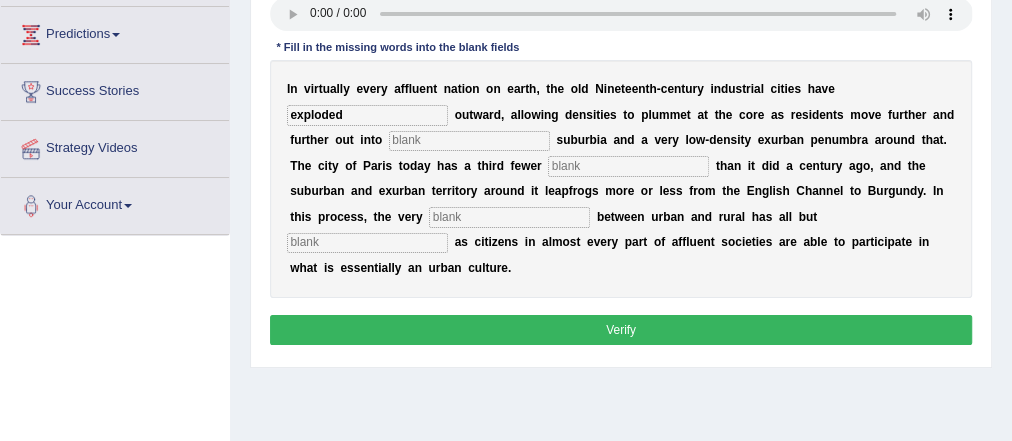 type on "exploded" 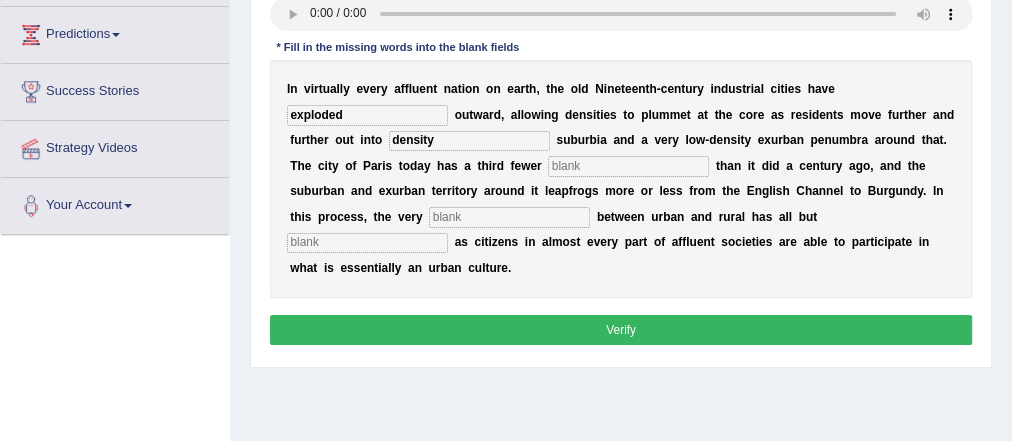 type on "density" 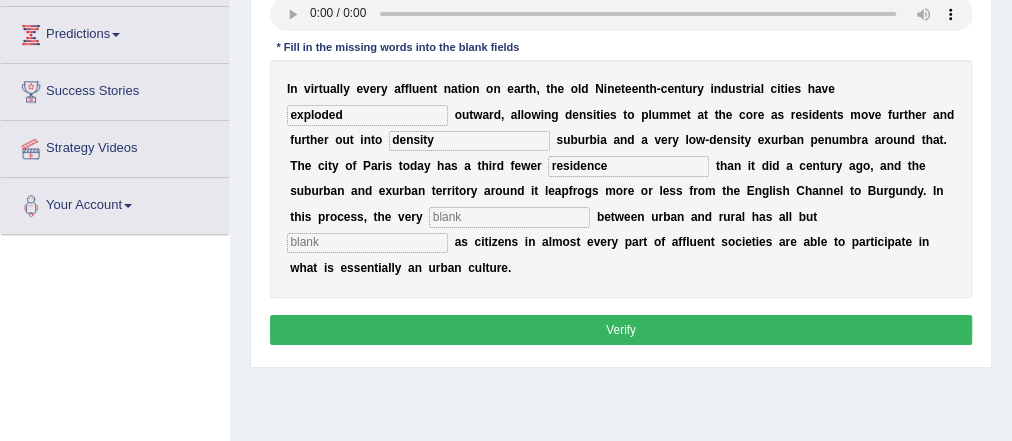 type on "residence" 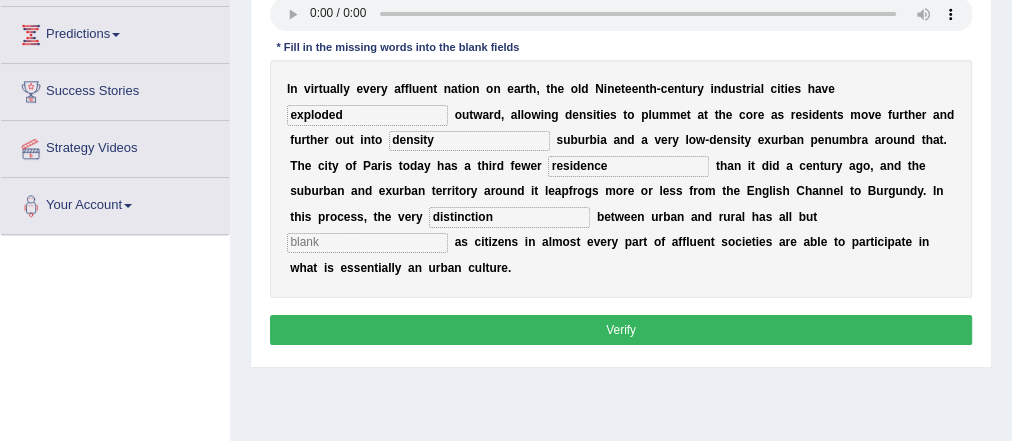 type on "distinction" 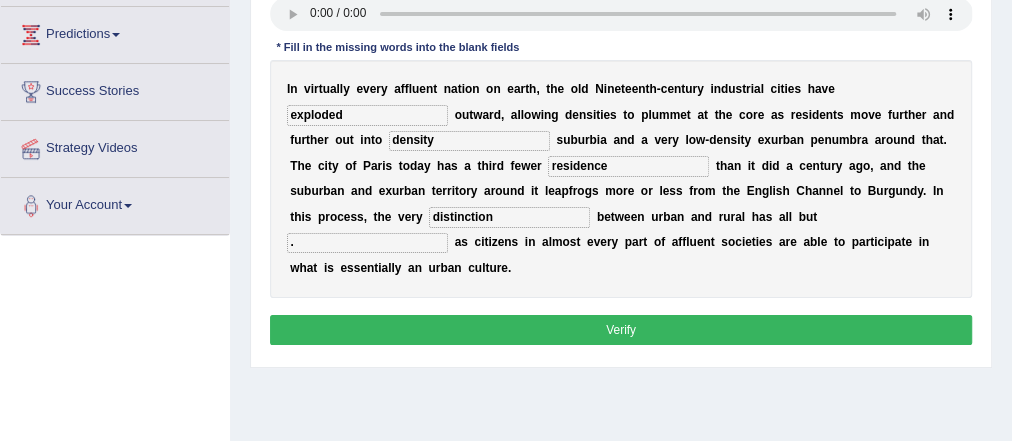 type on "." 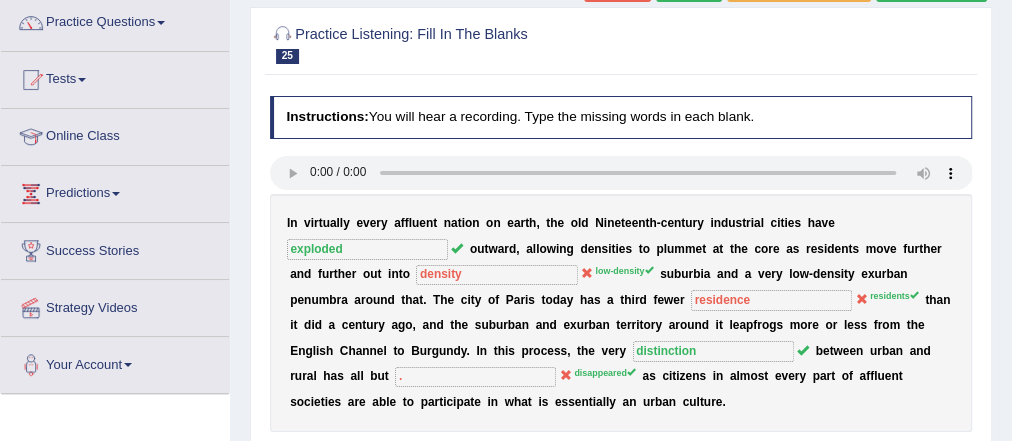 scroll, scrollTop: 0, scrollLeft: 0, axis: both 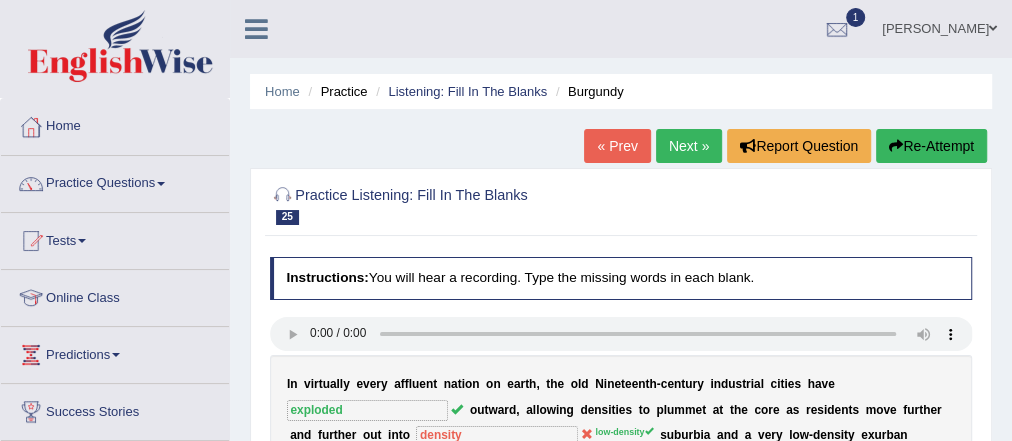 click on "Next »" at bounding box center [689, 146] 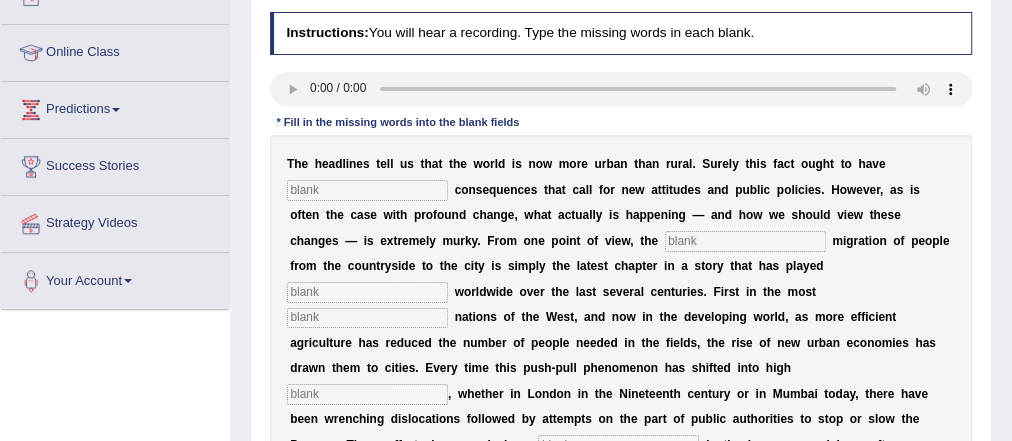 scroll, scrollTop: 0, scrollLeft: 0, axis: both 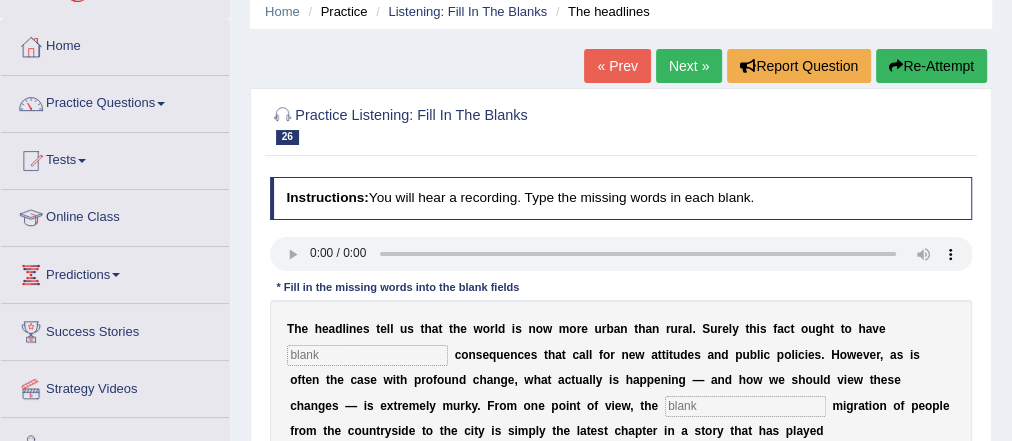 click on "Next »" at bounding box center (689, 66) 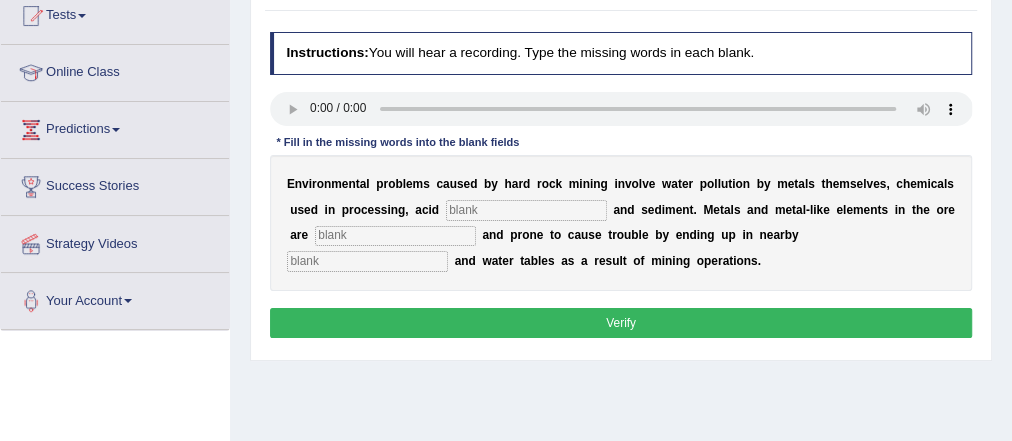 scroll, scrollTop: 240, scrollLeft: 0, axis: vertical 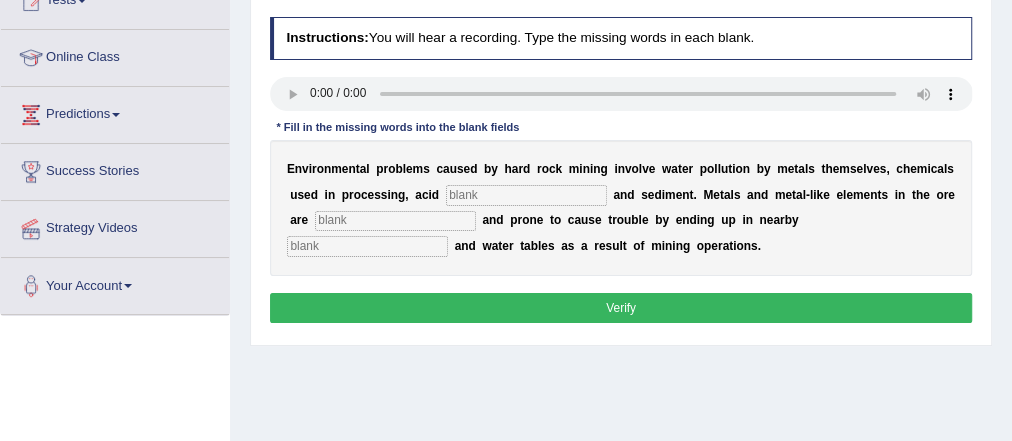 click on "E n v i r o n m e n t a l    p r o b l e m s    c a u s e d    b y    h a r d    r o c k    m i n i n g    i n v o l v e    w a t e r    p o l l u t i o n    b y    m e t a l s    t h e m s e l v e s ,    c h e m i c a l s    u s e d    i n    p r o c e s s i n g ,    a c i d       a n d    s e d i m e n t .    M e t a l s    a n d    m e t a l - l i k e    e l e m e n t s    i n    t h e    o r e    a r e       a n d    p r o n e    t o    c a u s e    t r o u b l e    b y    e n d i n g    u p    i n    n e a r b y       a n d    w a t e r    t a b l e s    a s    a    r e s u l t    o f    m i n i n g    o p e r a t i o n s ." at bounding box center [621, 208] 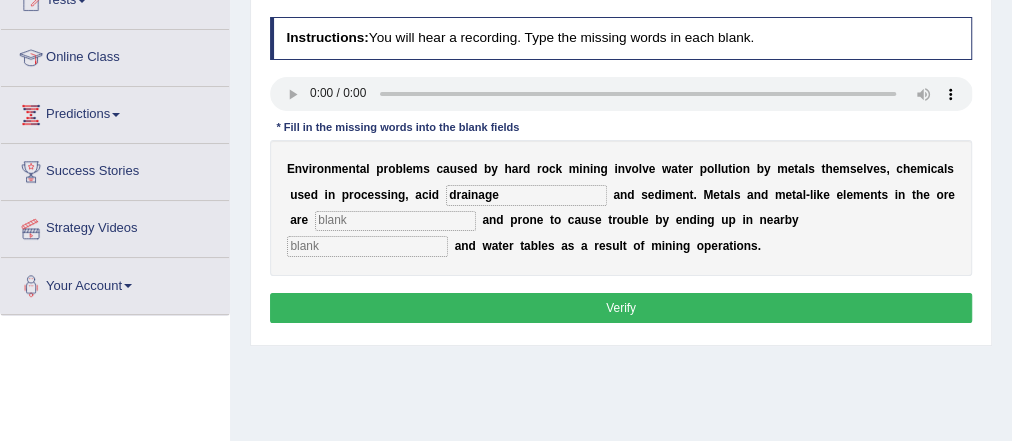 type on "drainage" 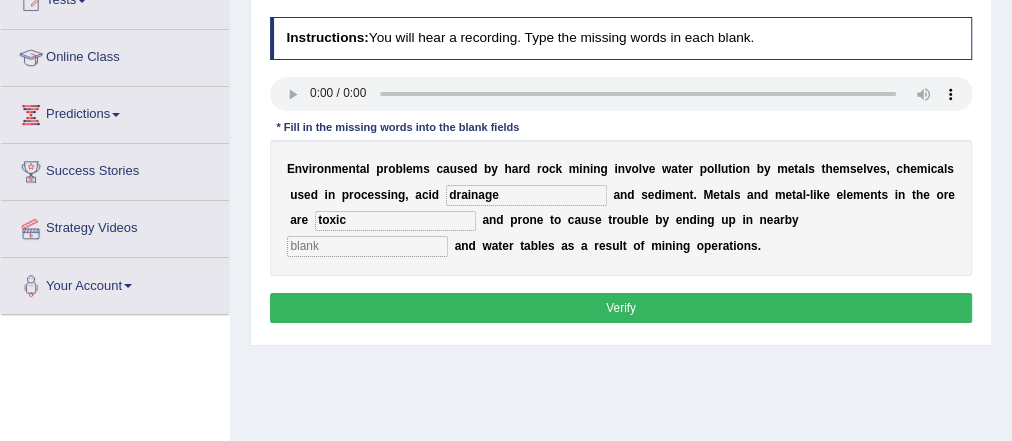 type on "toxic" 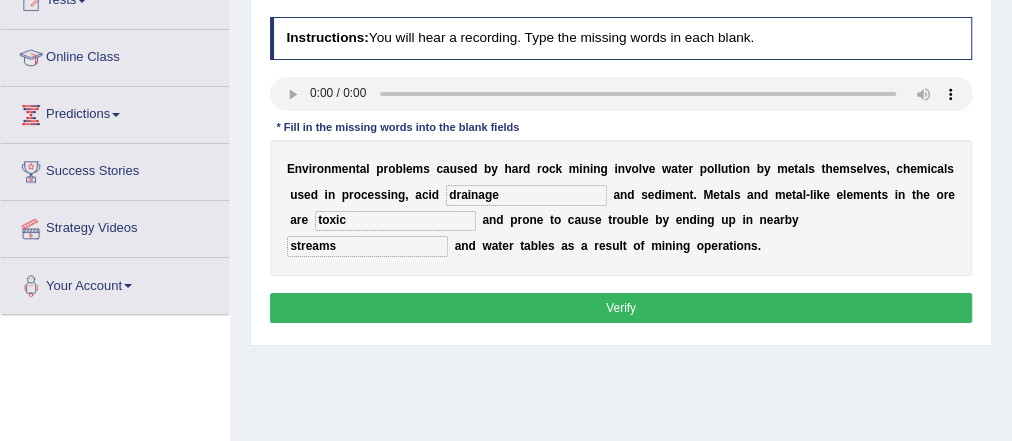 type on "streams" 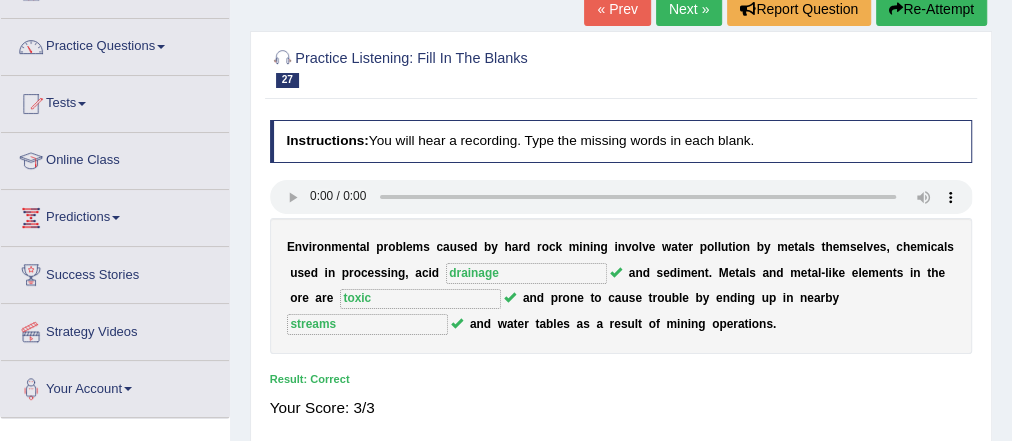 scroll, scrollTop: 160, scrollLeft: 0, axis: vertical 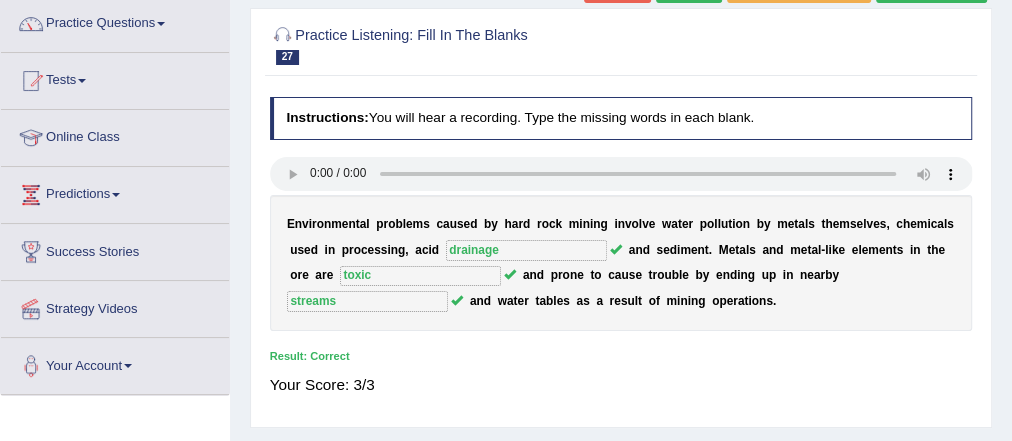 type 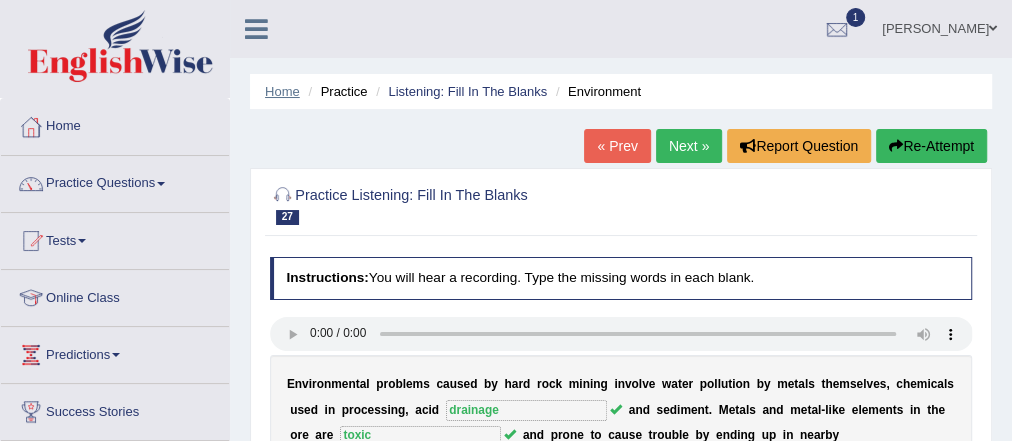 click on "Home" at bounding box center (282, 91) 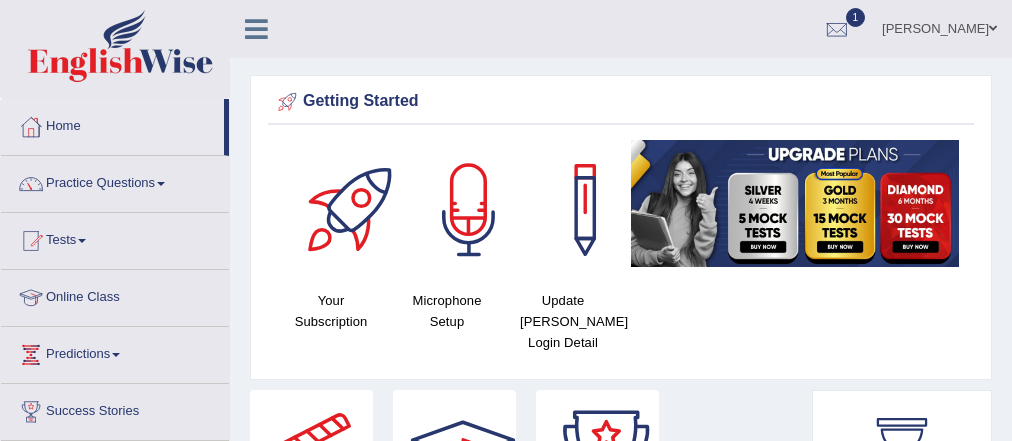 scroll, scrollTop: 0, scrollLeft: 0, axis: both 